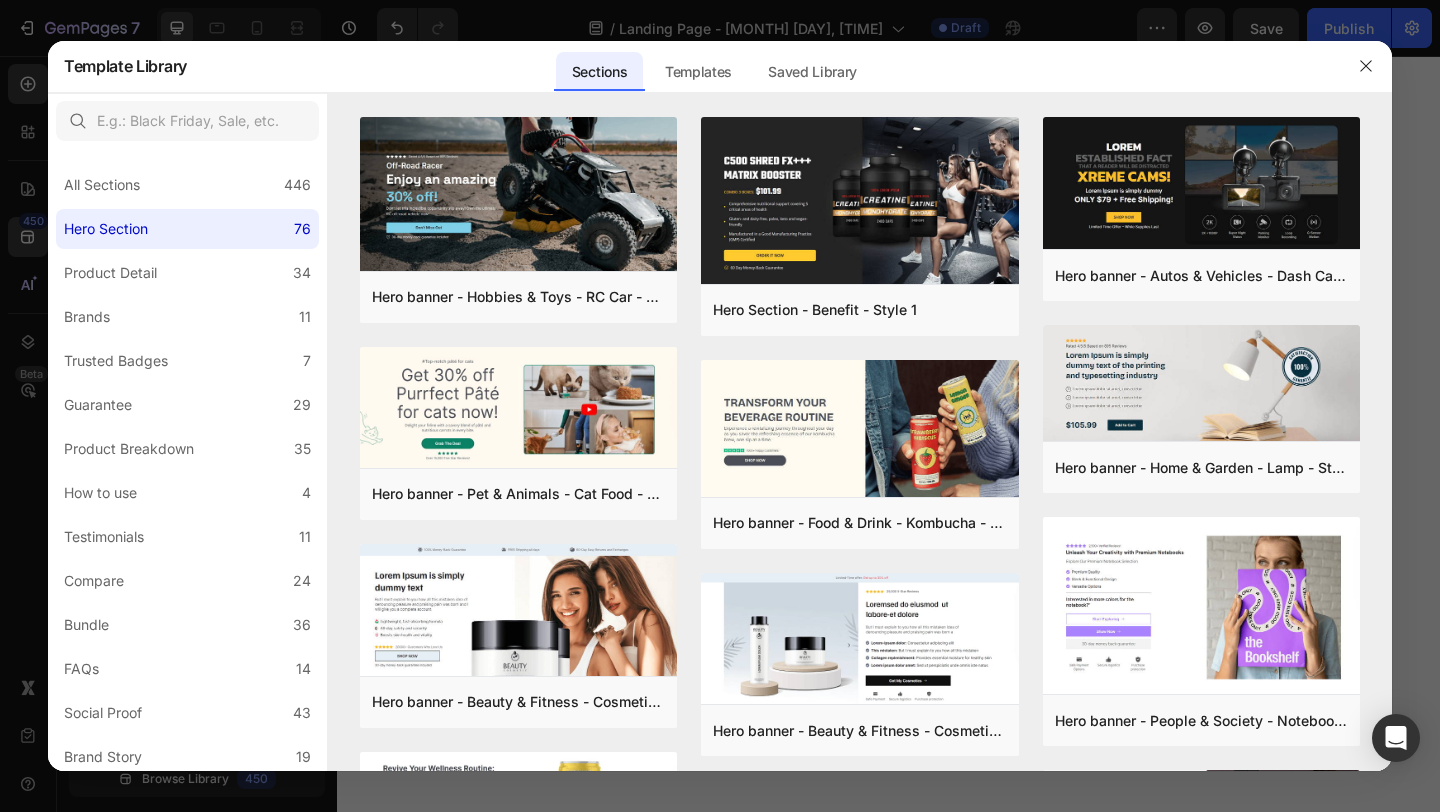 scroll, scrollTop: 0, scrollLeft: 0, axis: both 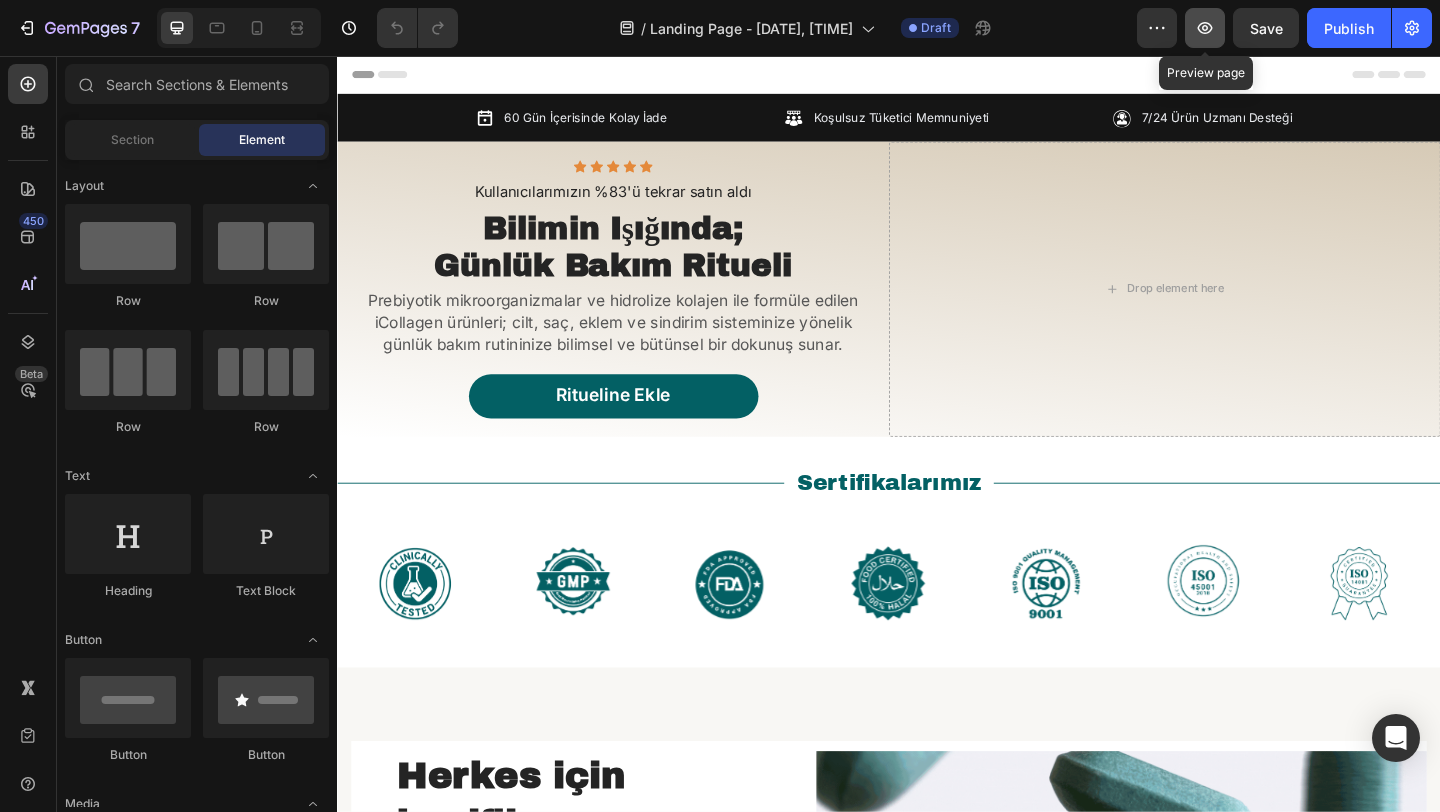 click 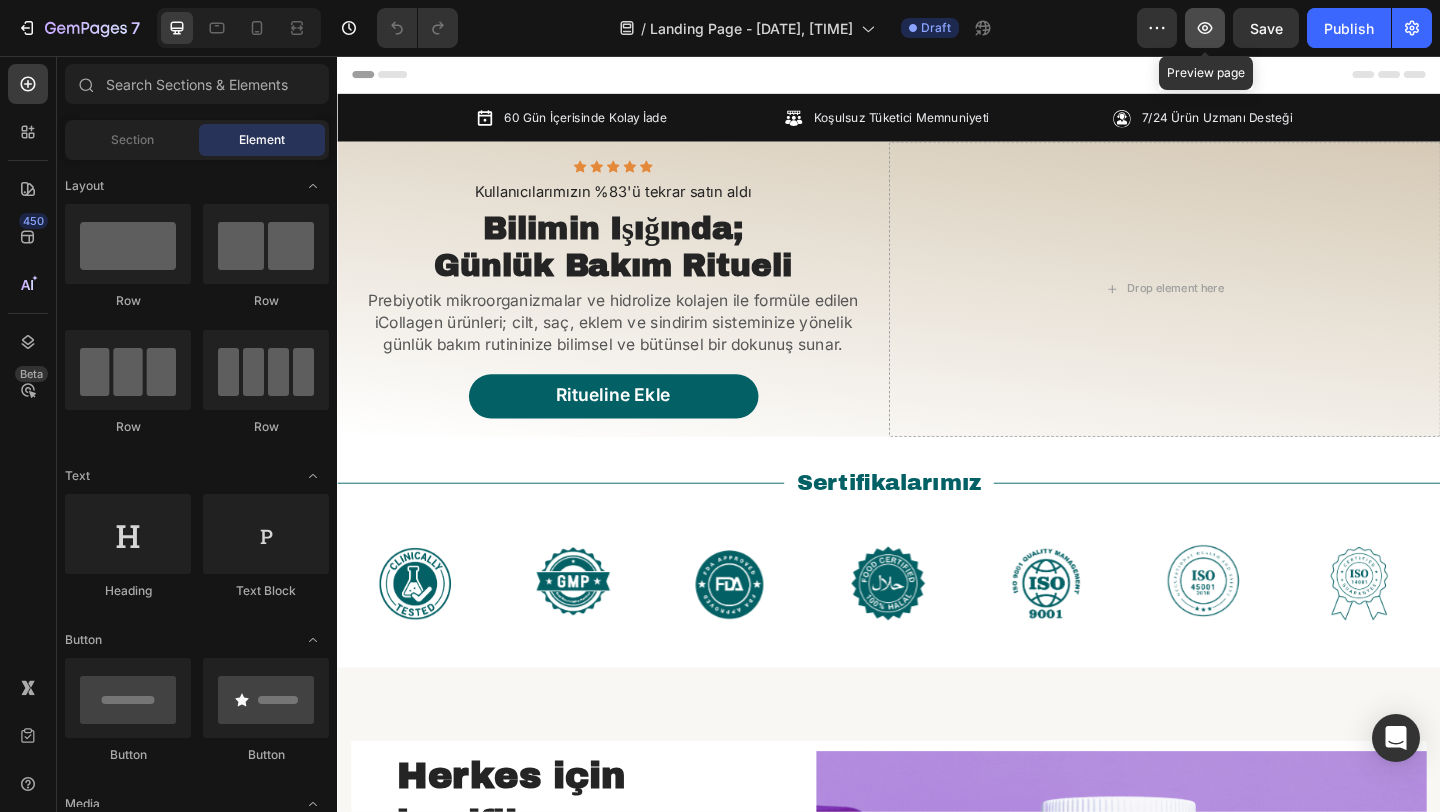 click 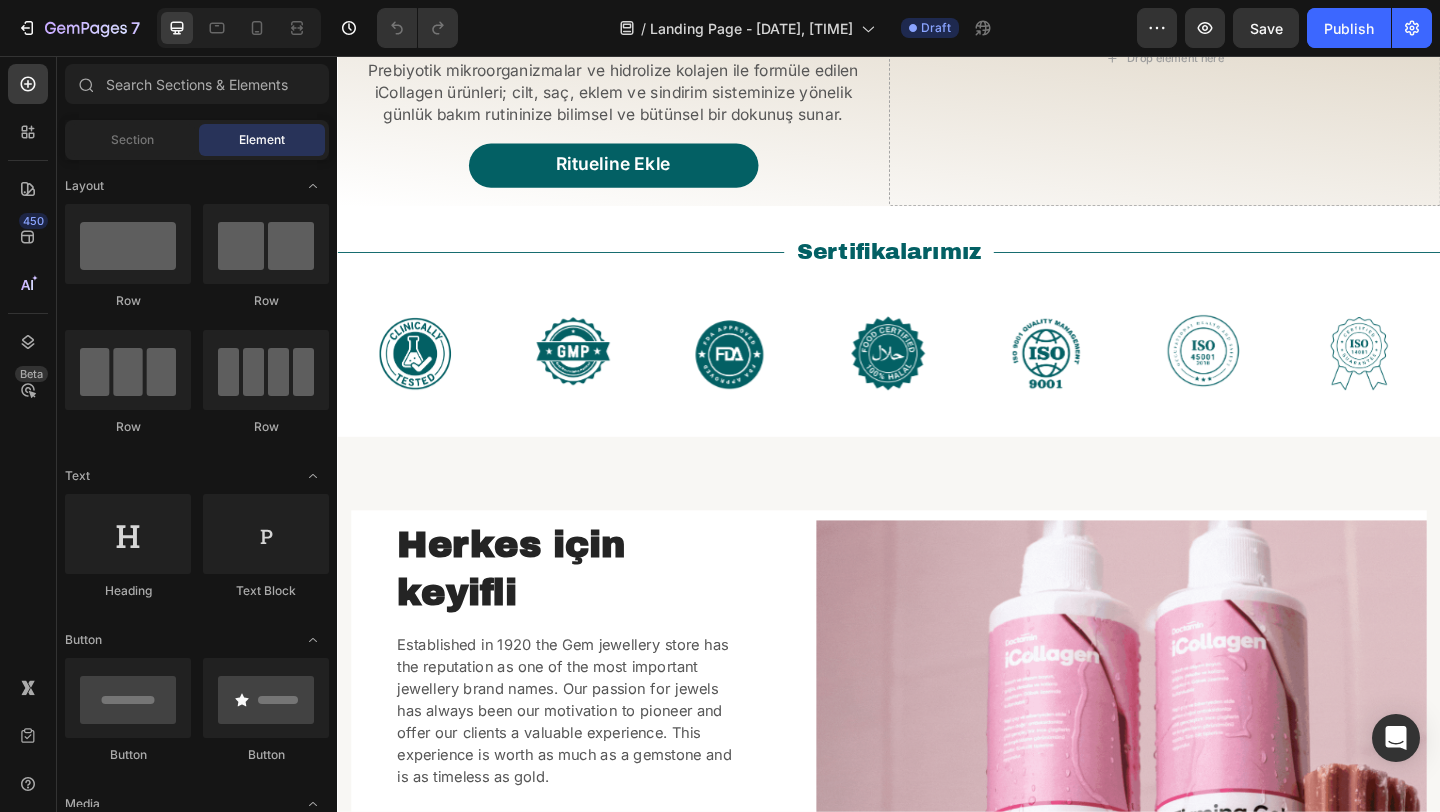 scroll, scrollTop: 0, scrollLeft: 0, axis: both 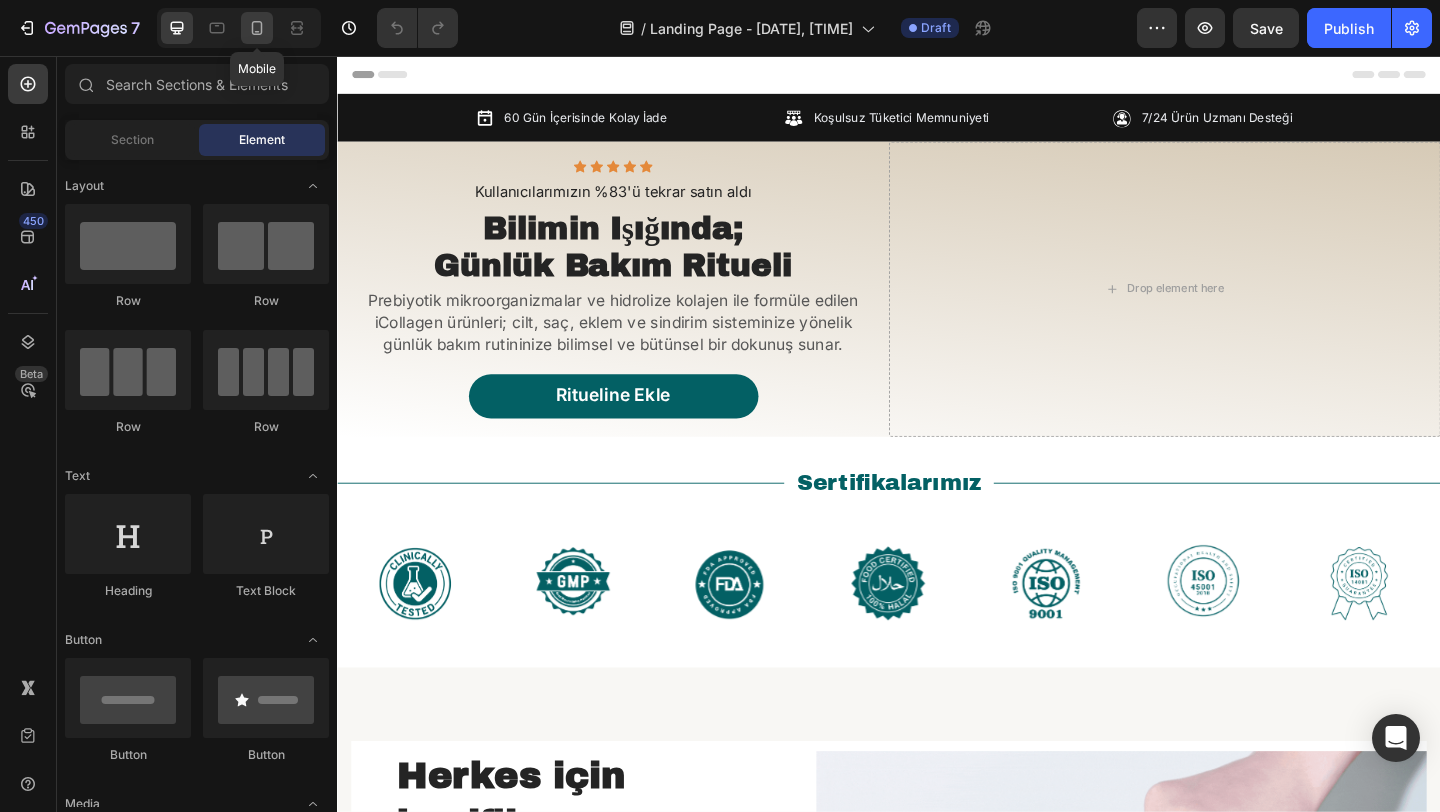 click 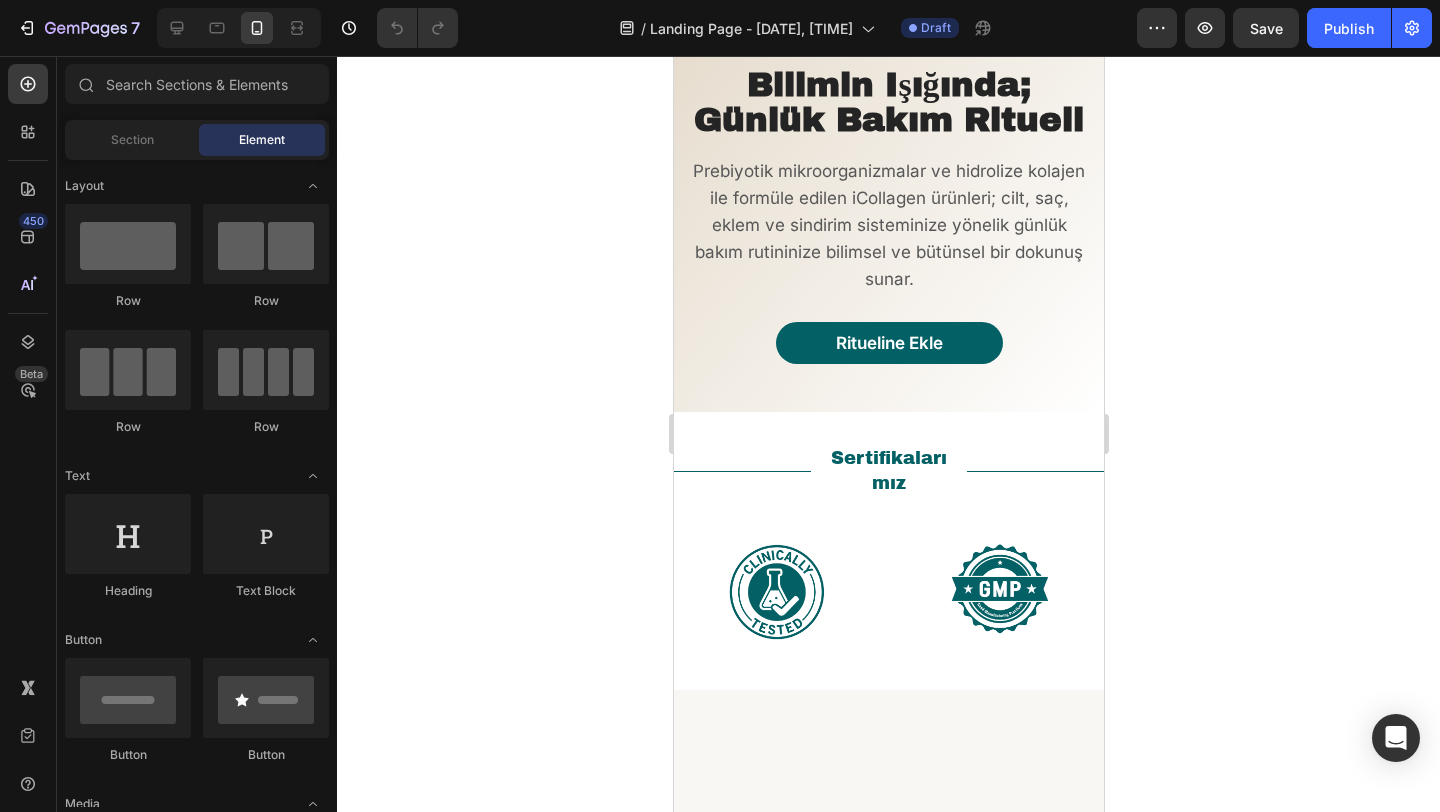scroll, scrollTop: 0, scrollLeft: 0, axis: both 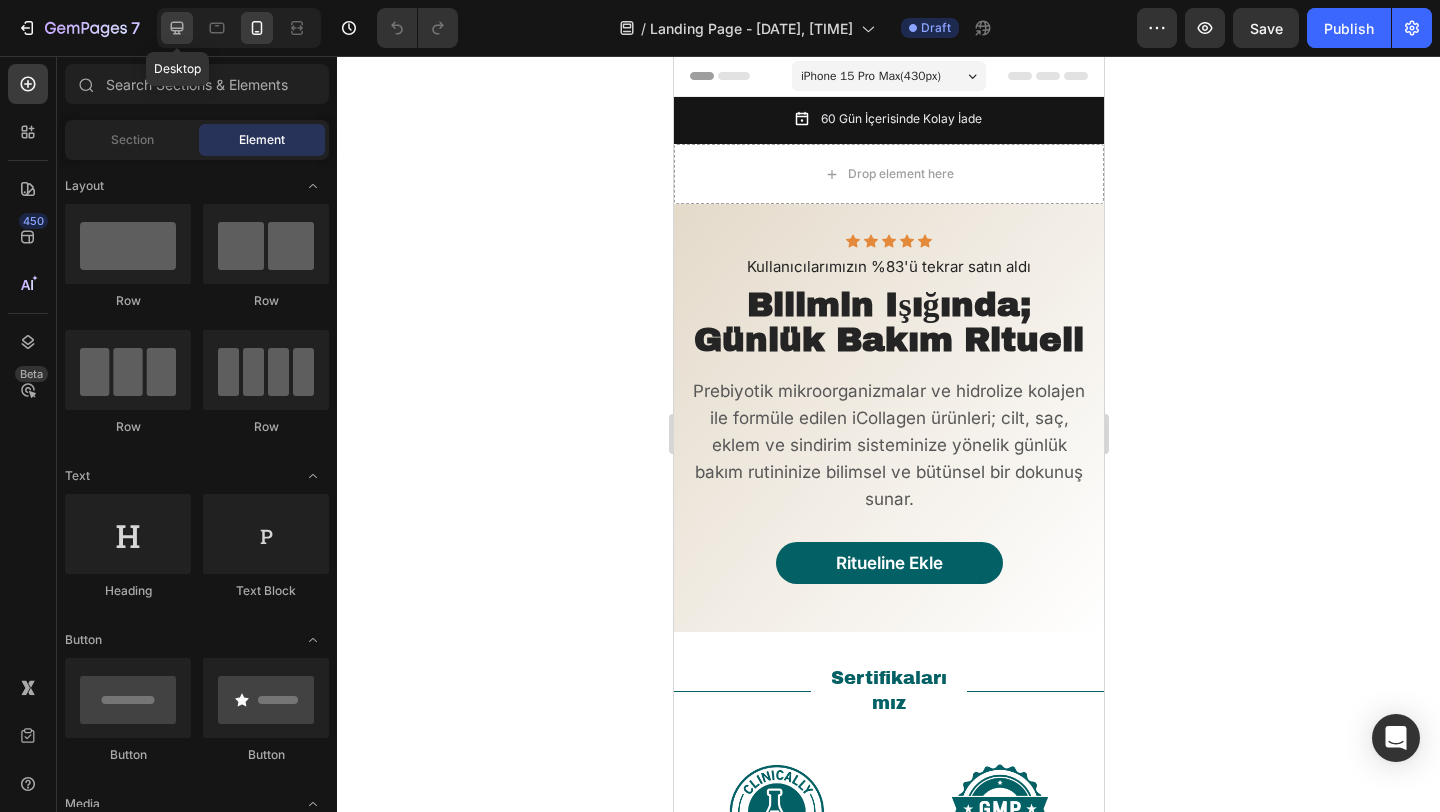 click 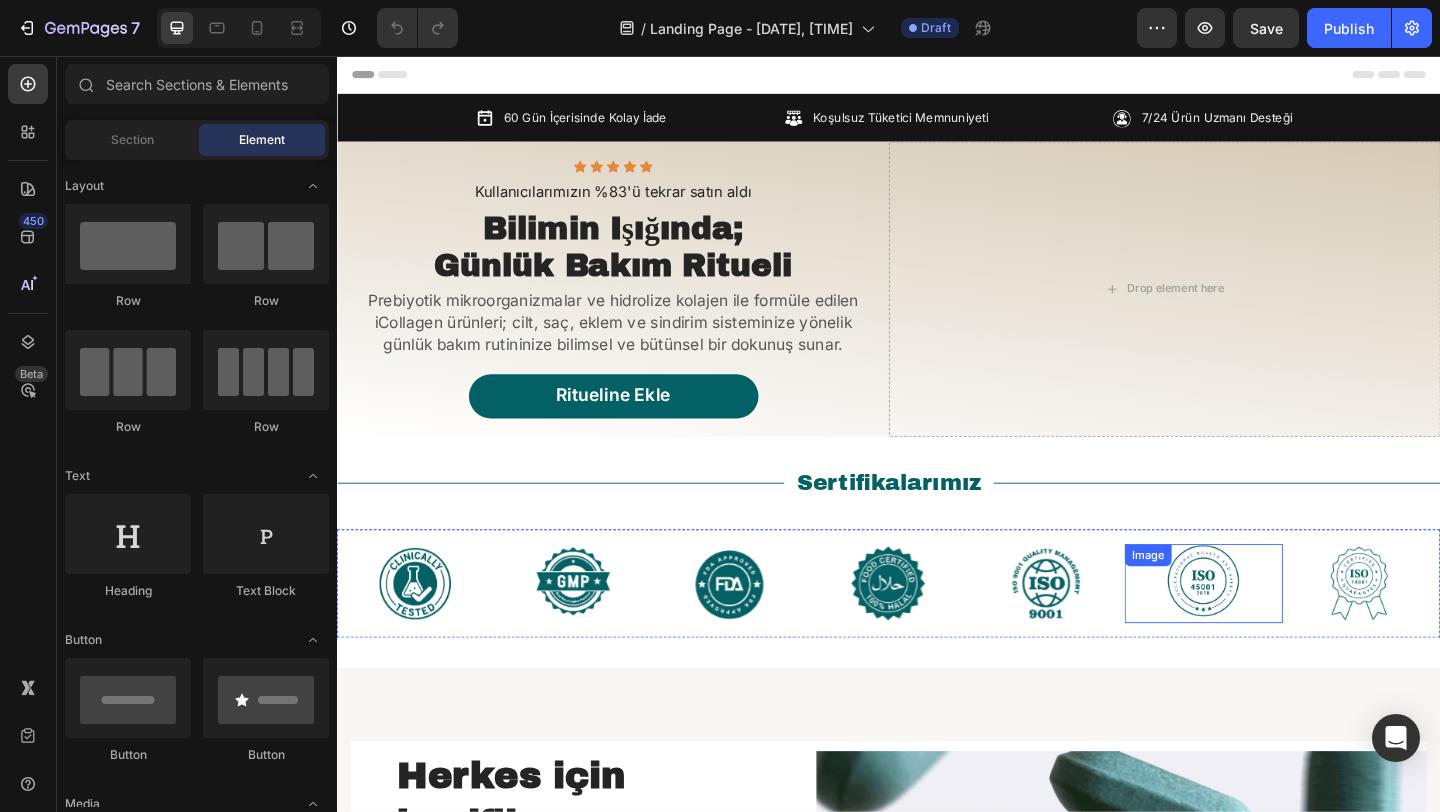 scroll, scrollTop: 307, scrollLeft: 0, axis: vertical 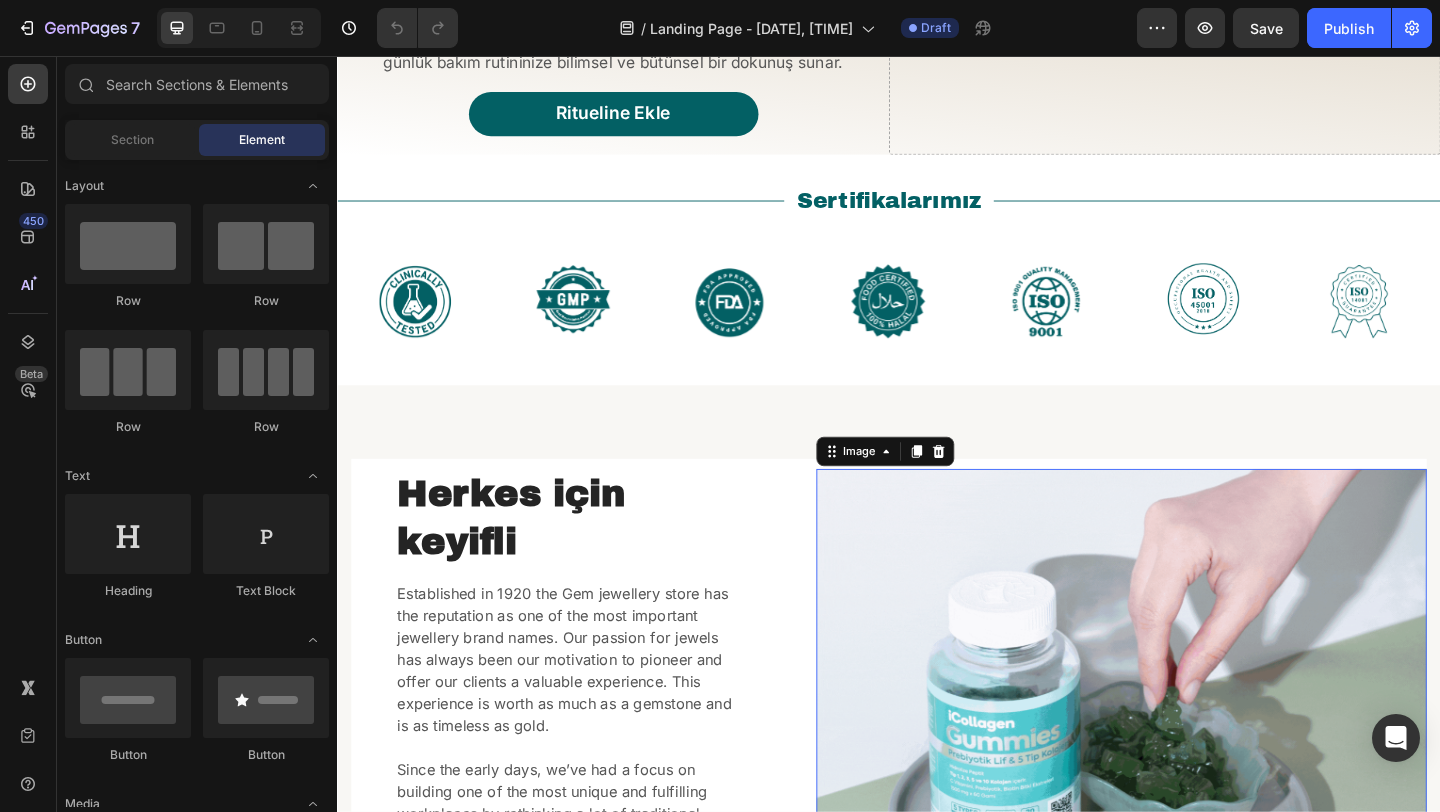 click at bounding box center (1190, 754) 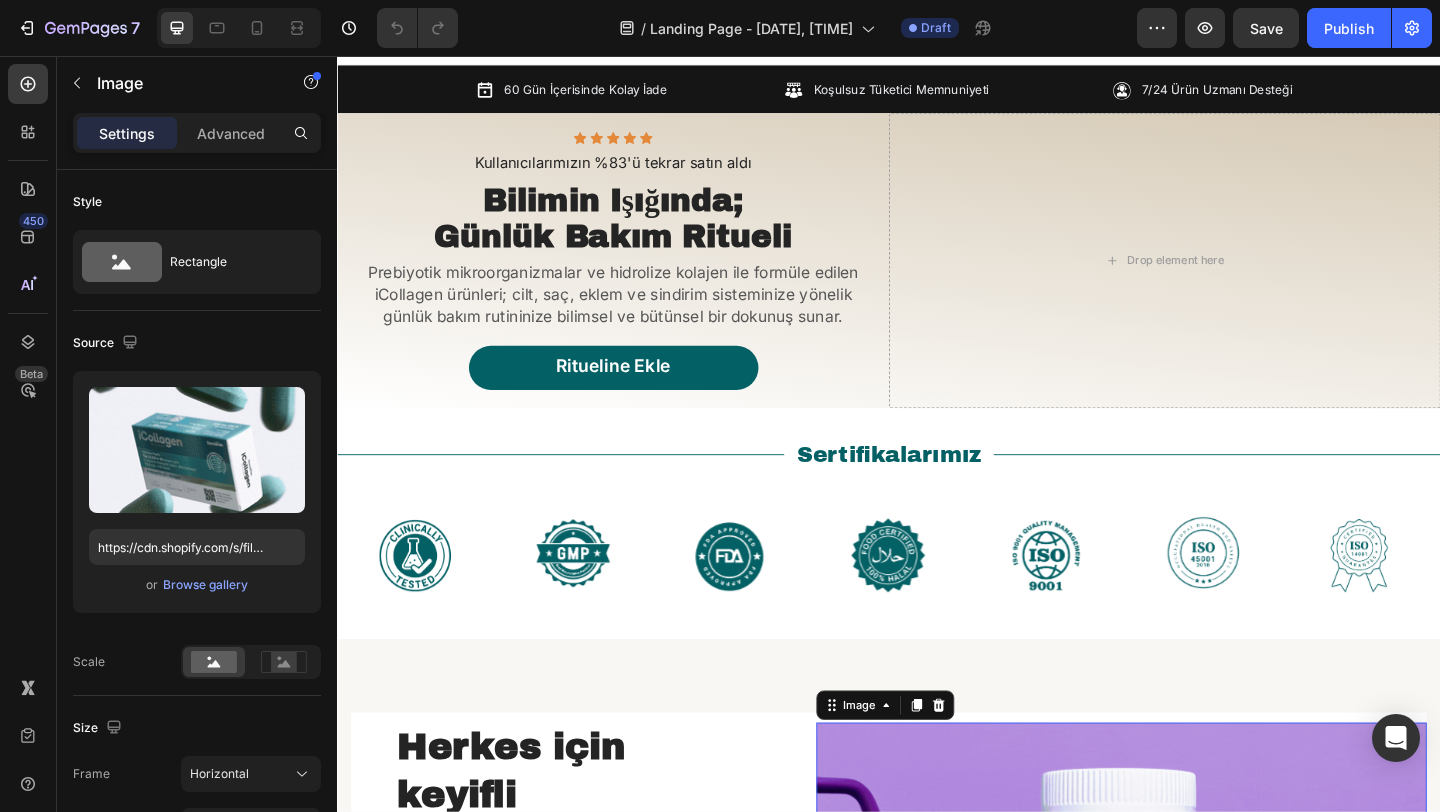 scroll, scrollTop: 0, scrollLeft: 0, axis: both 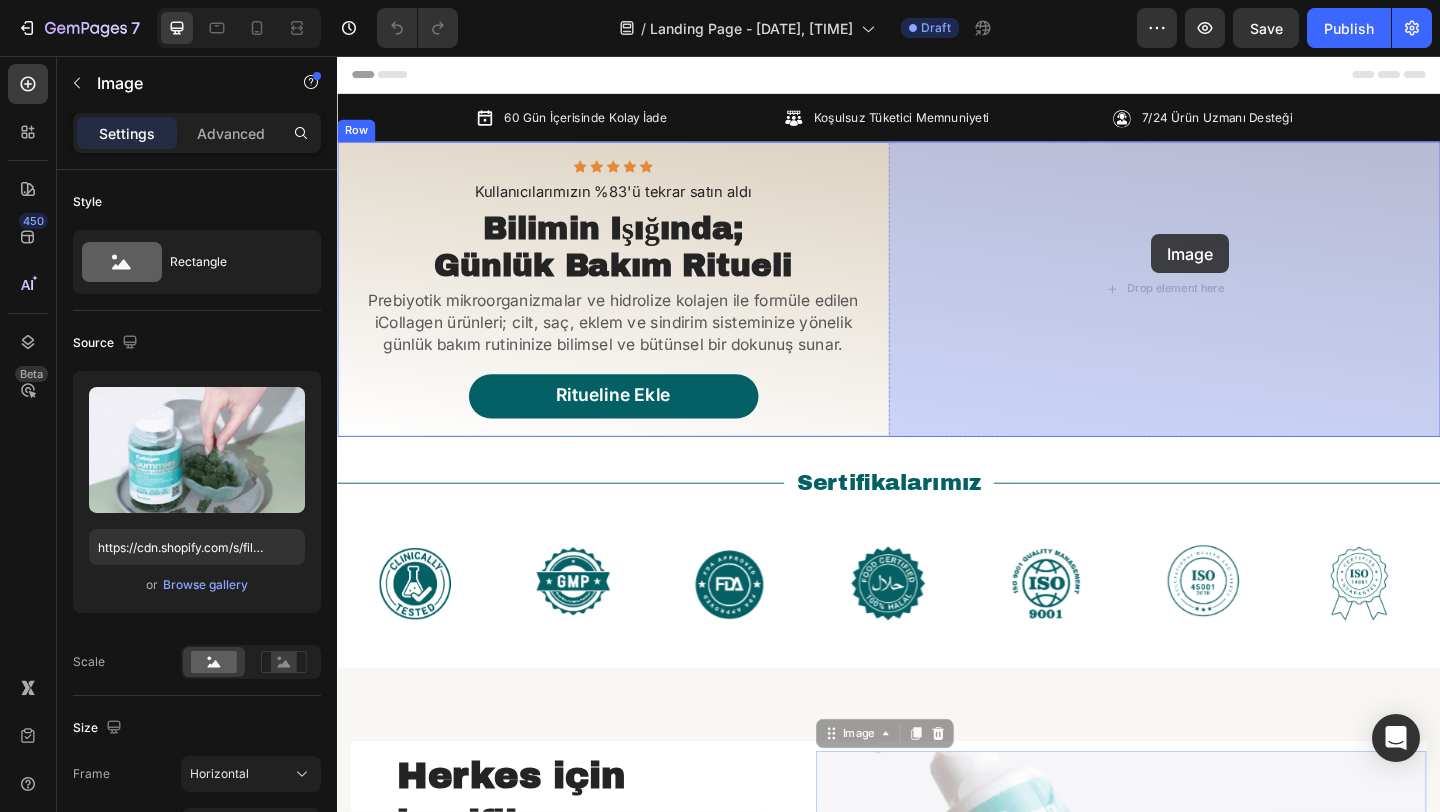 drag, startPoint x: 903, startPoint y: 796, endPoint x: 1223, endPoint y: 250, distance: 632.86334 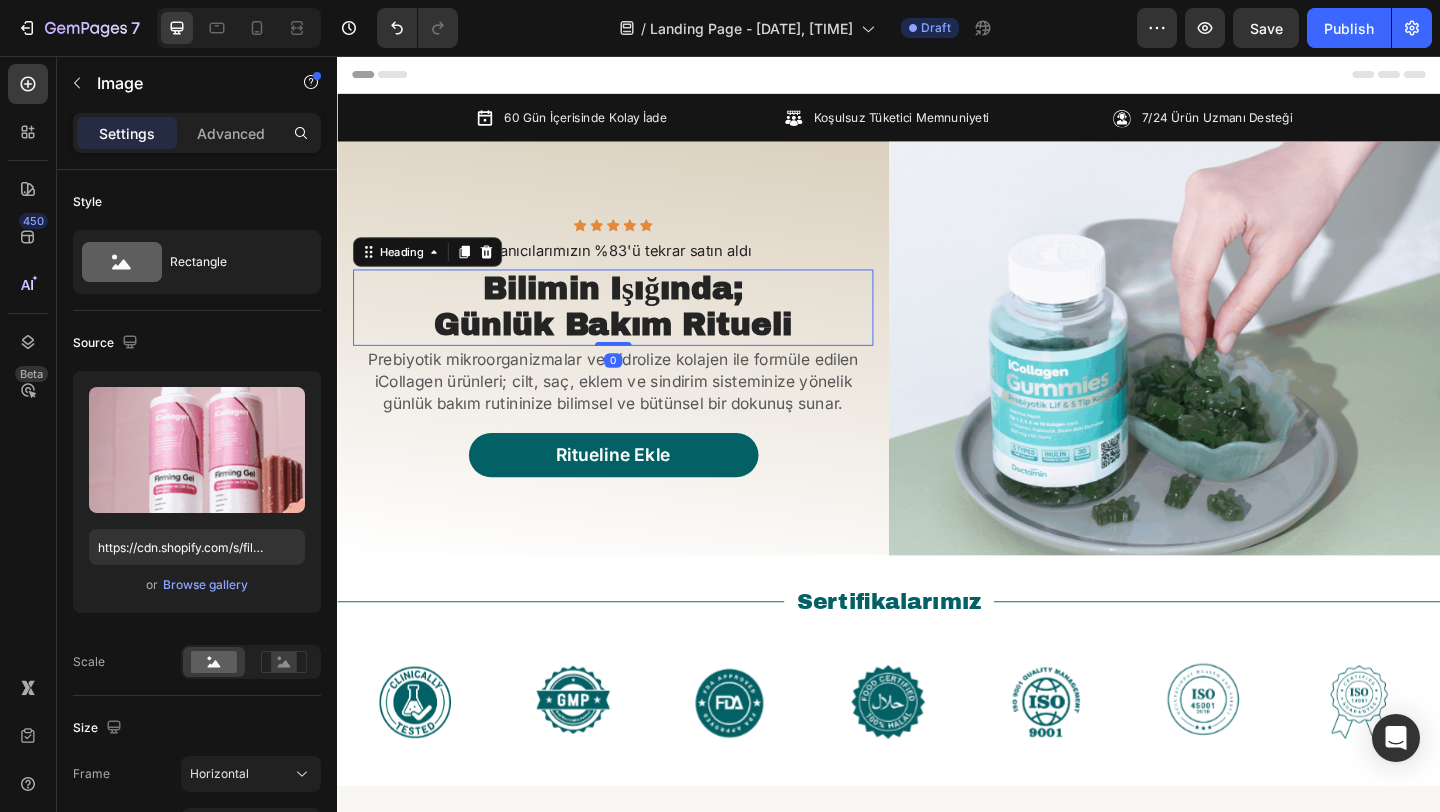 click on "Günlük Bakım Ritueli" at bounding box center (637, 347) 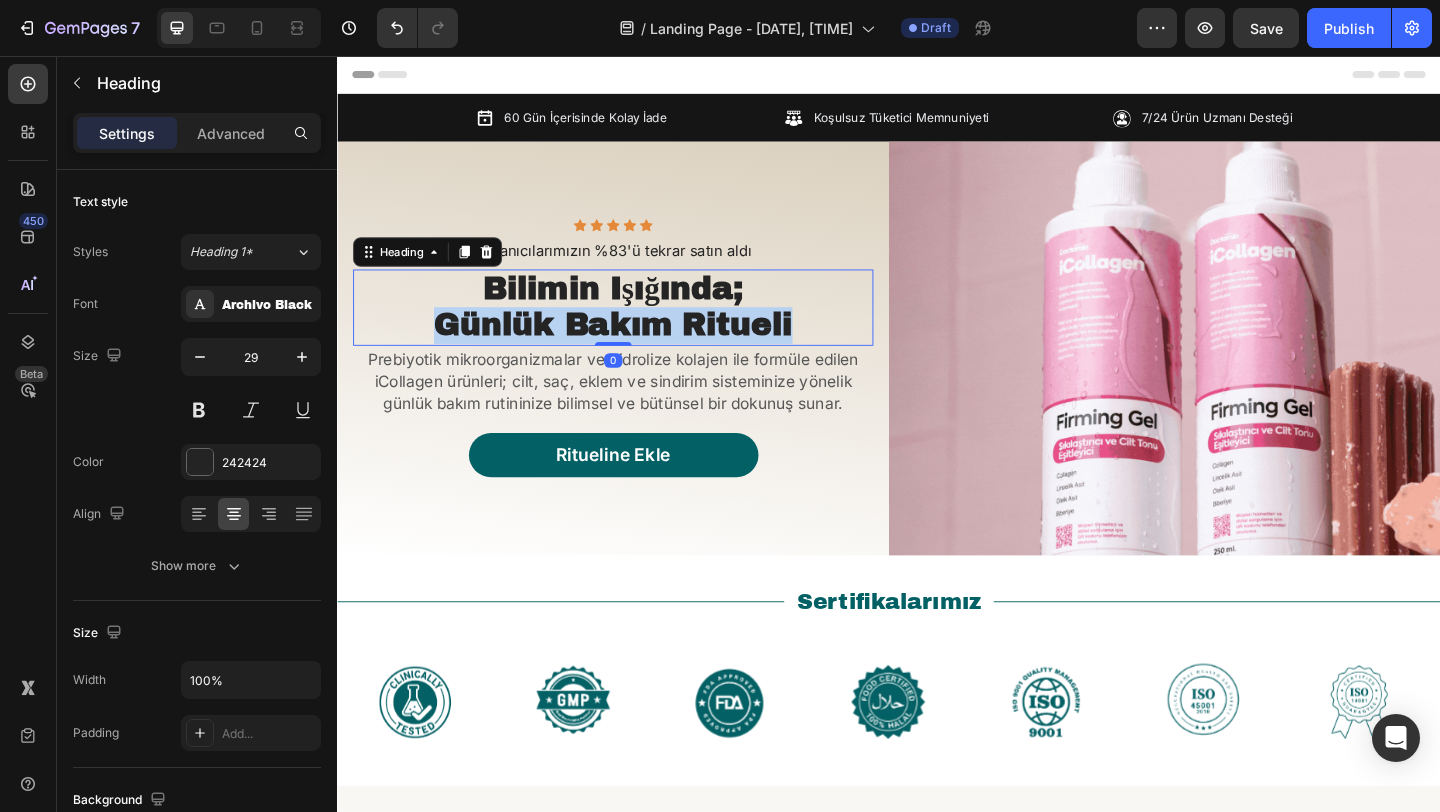 click on "Günlük Bakım Ritueli" at bounding box center [637, 347] 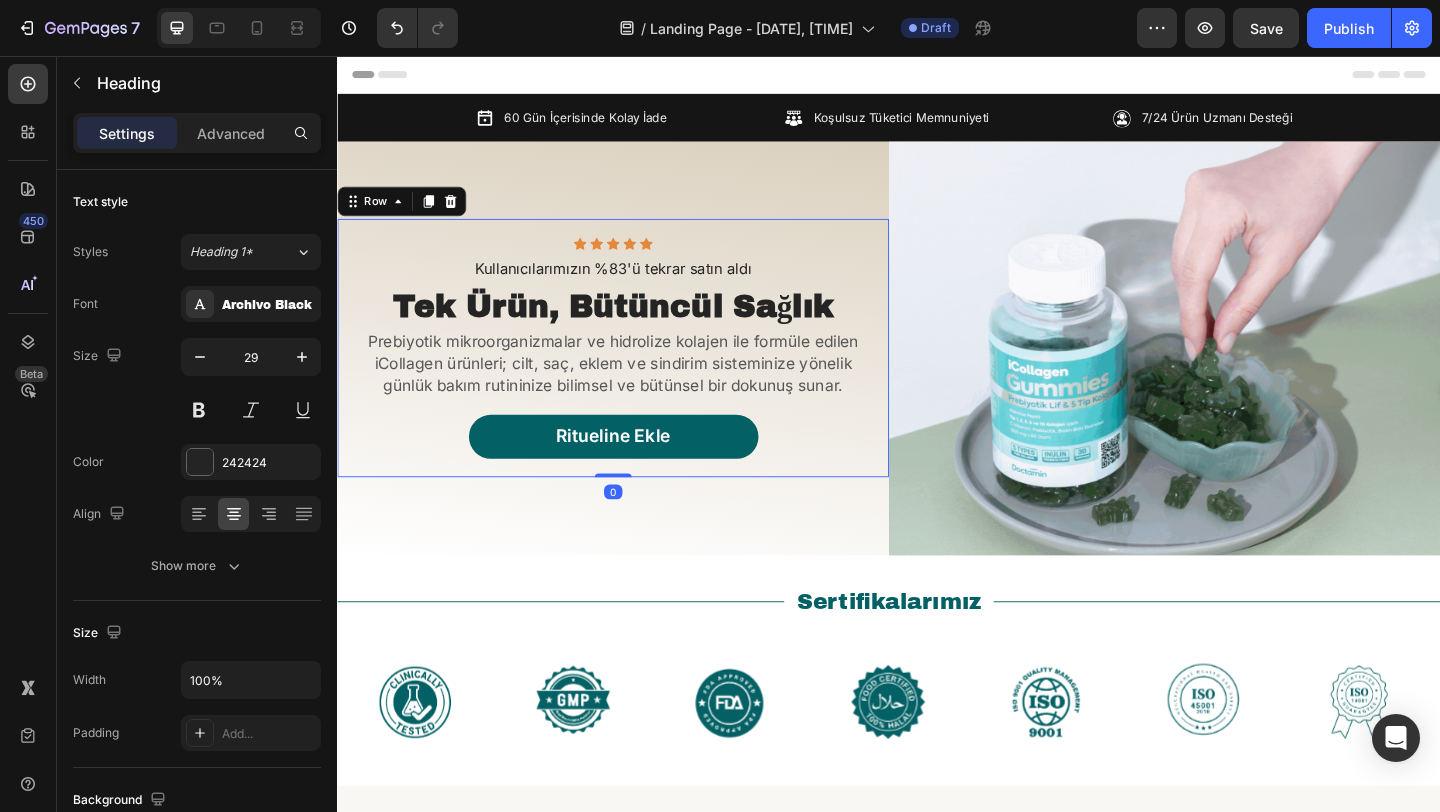 click on "Icon Icon Icon Icon Icon Icon List Row Kullanıcılarımızın %83'ü tekrar satın aldı Text Block ⁠⁠⁠⁠⁠⁠⁠ Tek Ürün, Bütüncül Sağlık Heading Prebiyotik mikroorganizmalar ve hidrolize kolajen ile formüle edilen iCollagen ürünleri; cilt, saç, eklem ve sindirim sisteminize yönelik günlük bakım rutininize bilimsel ve bütünsel bir dokunuş sunar. Text Block Ritueline Ekle Button Row   0" at bounding box center (637, 374) 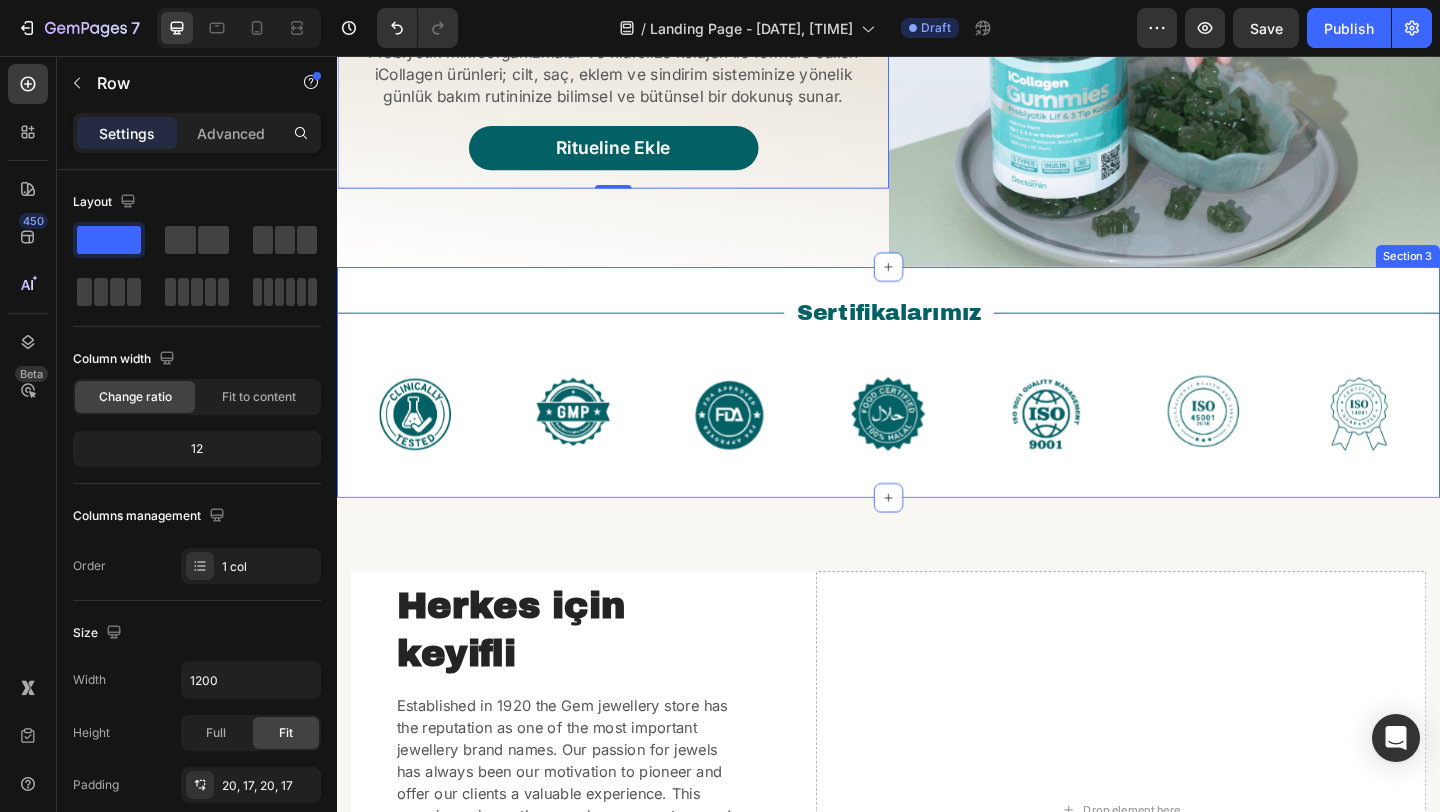 scroll, scrollTop: 557, scrollLeft: 0, axis: vertical 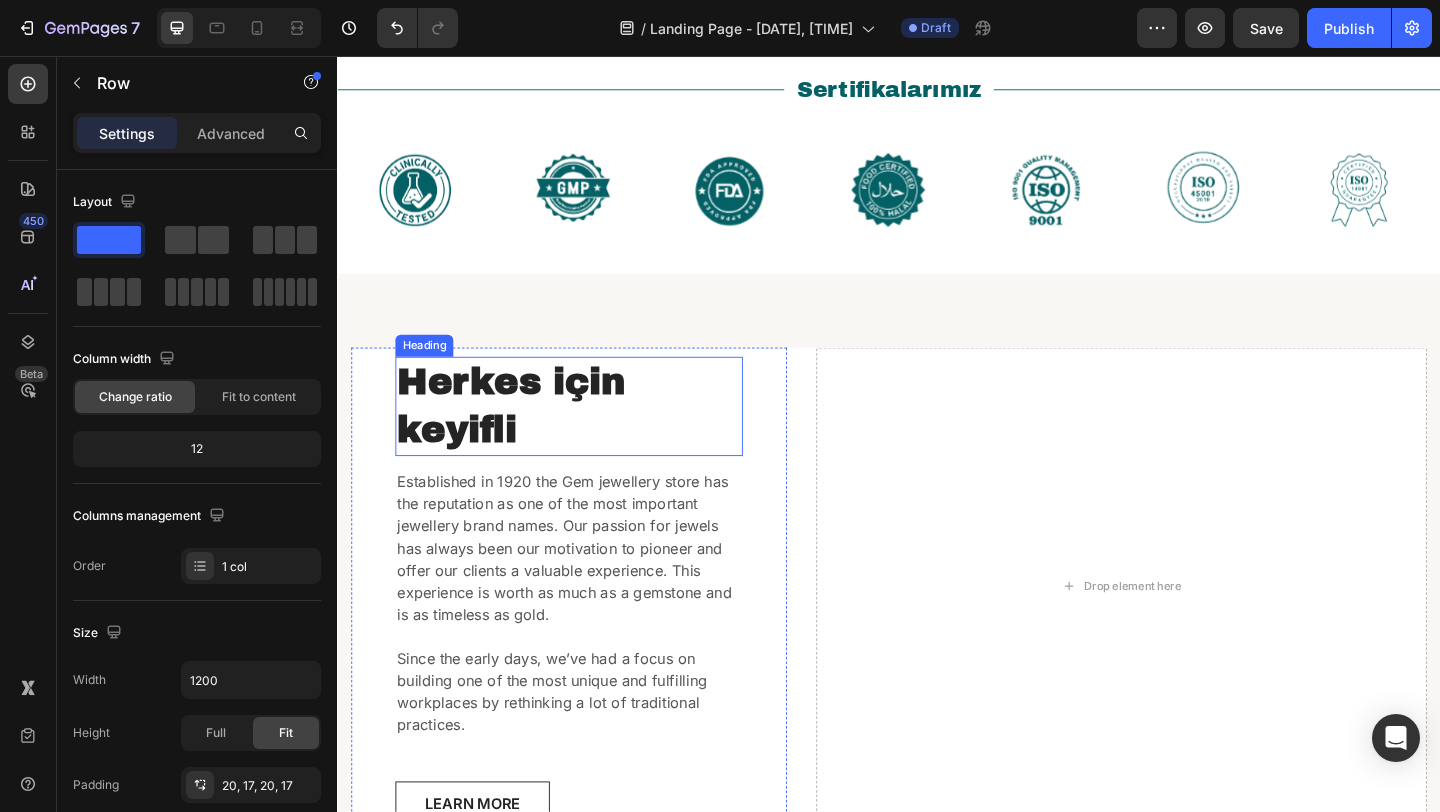 click on "Herkes için keyifli" at bounding box center (589, 437) 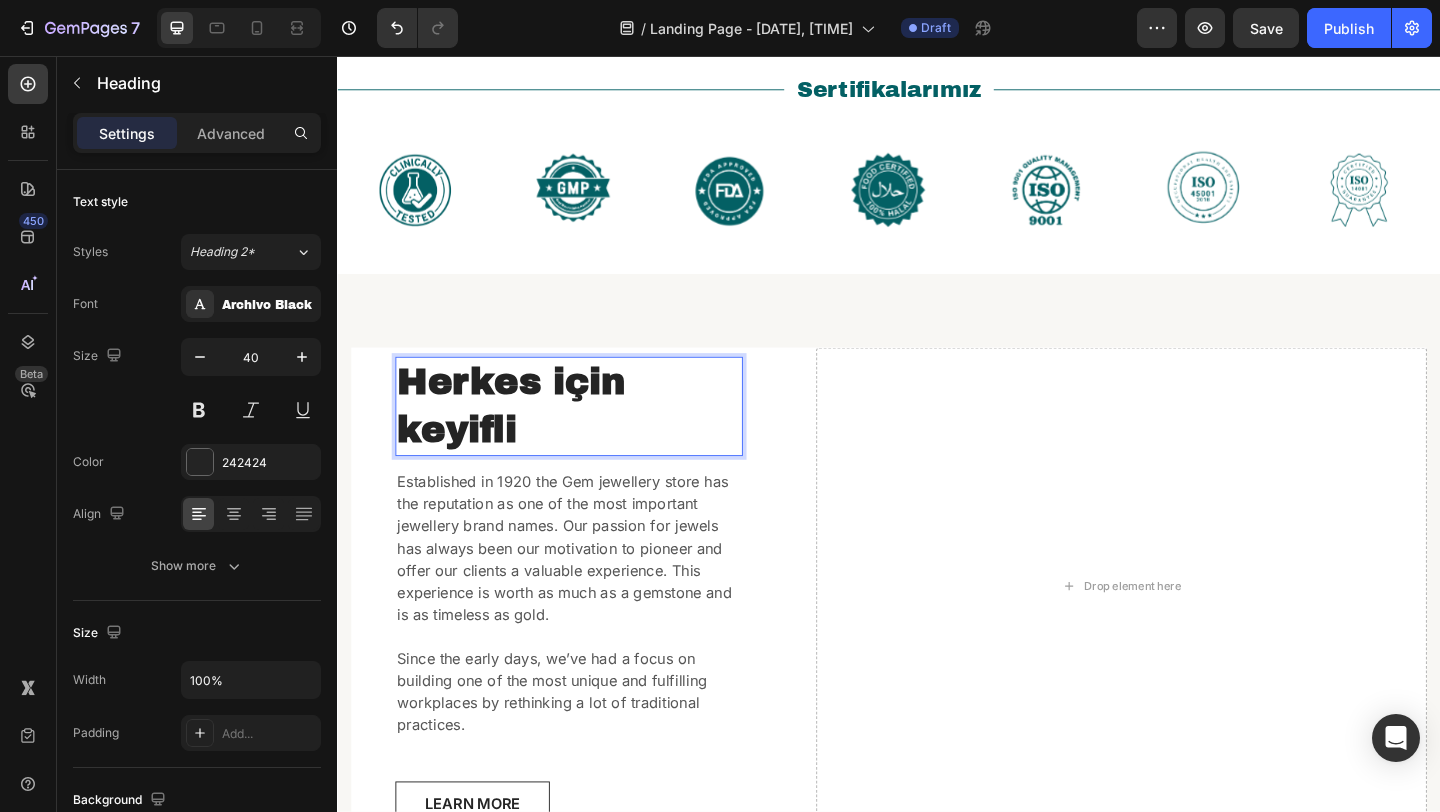 click on "Herkes için keyifli" at bounding box center [589, 437] 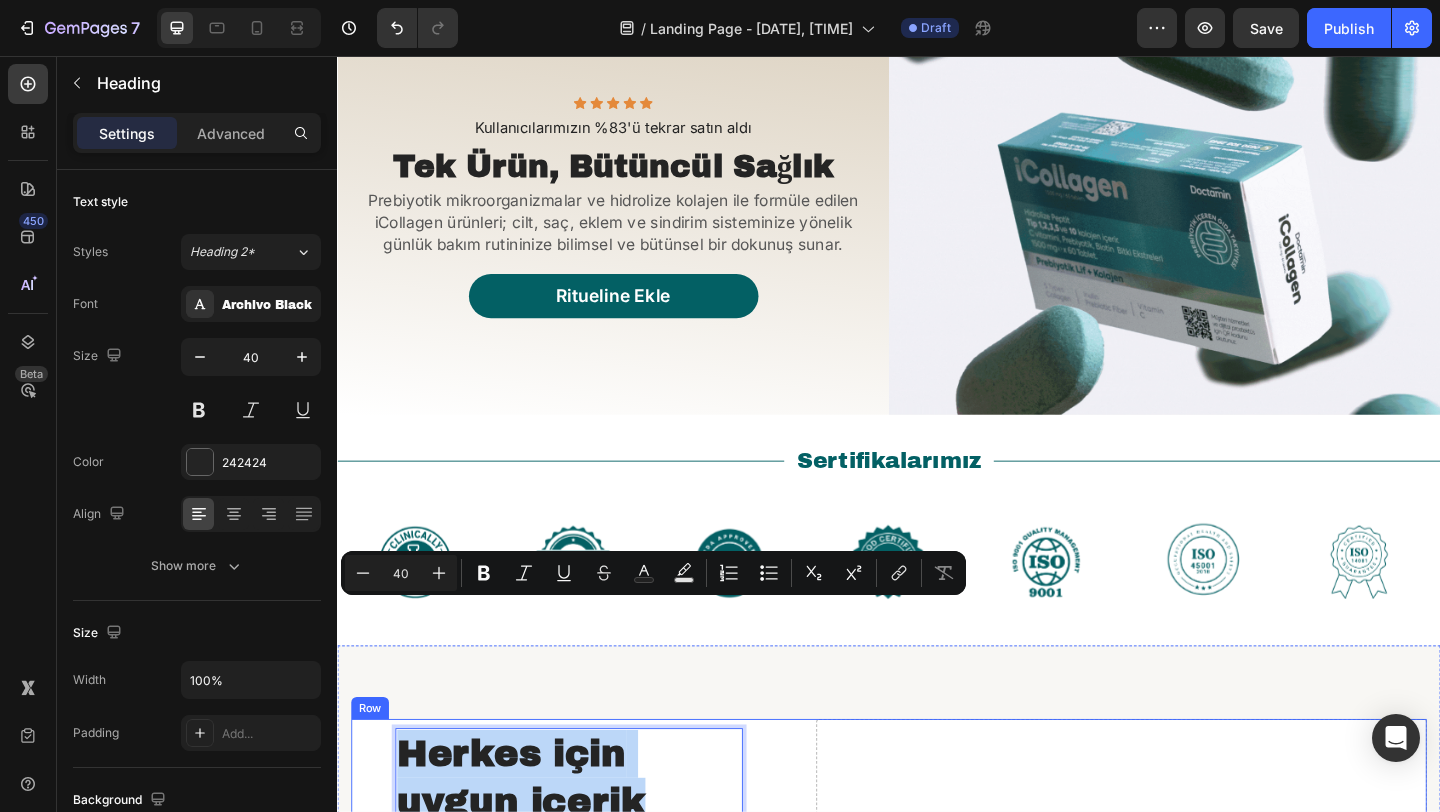 scroll, scrollTop: 0, scrollLeft: 0, axis: both 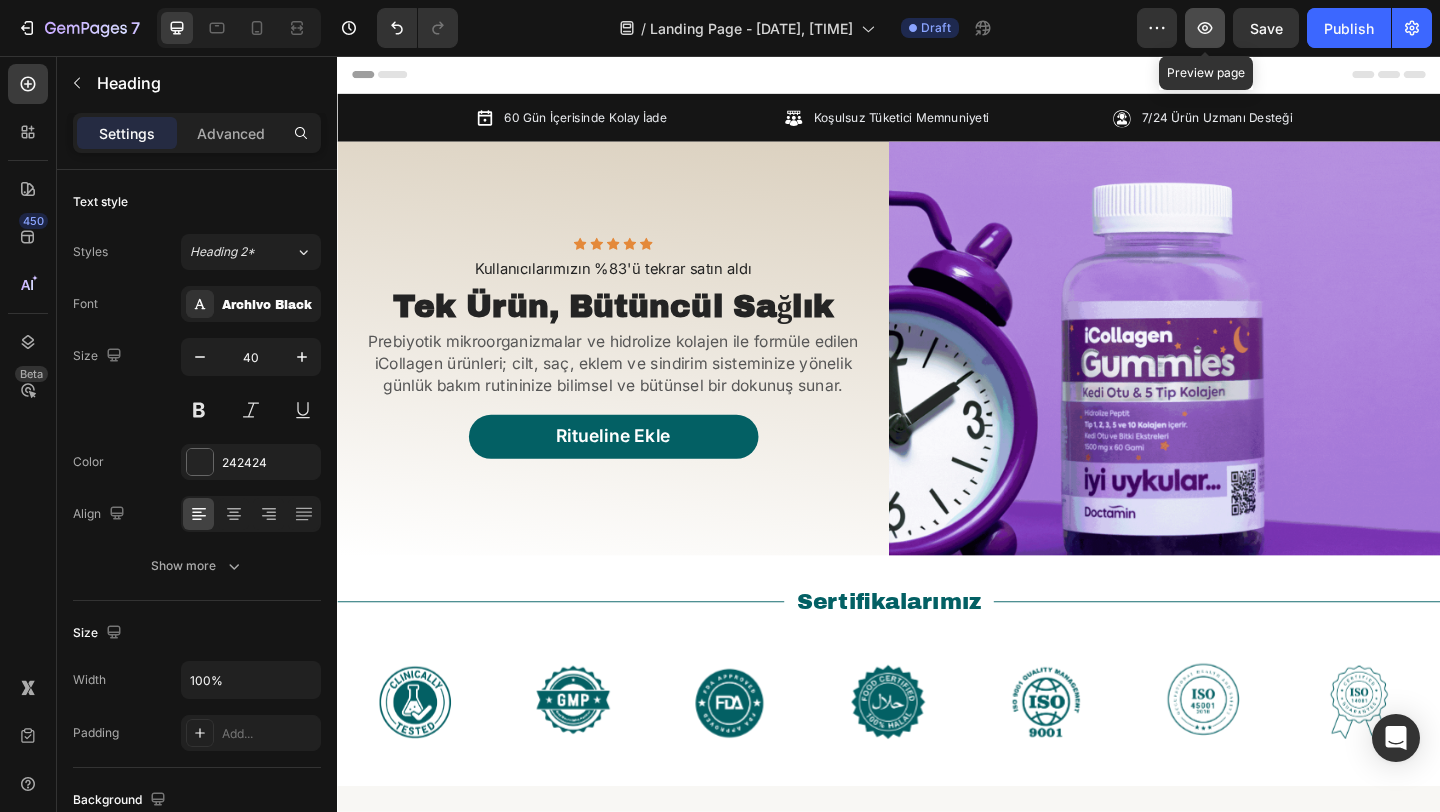 click 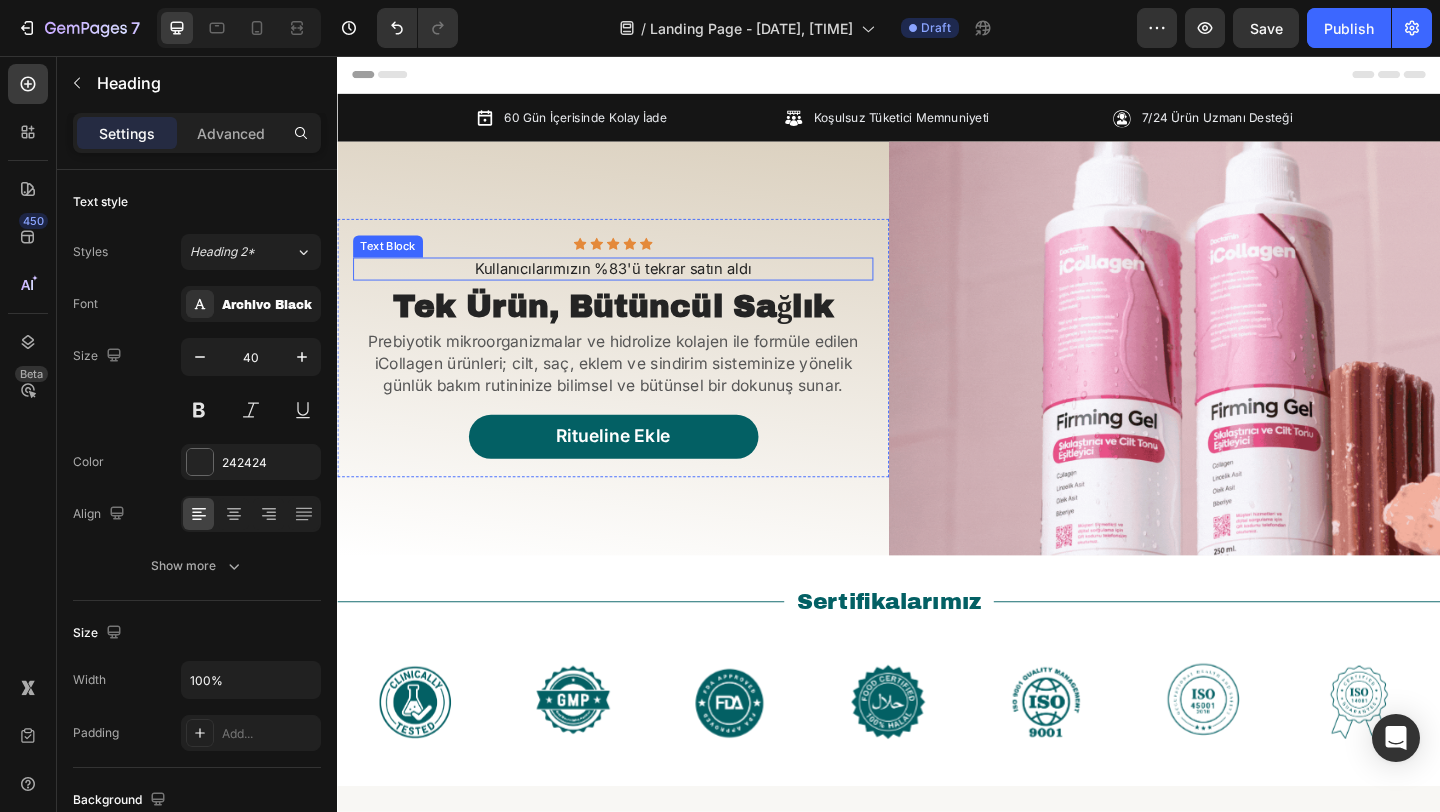 click on "Kullanıcılarımızın %83'ü tekrar satın aldı" at bounding box center [637, 287] 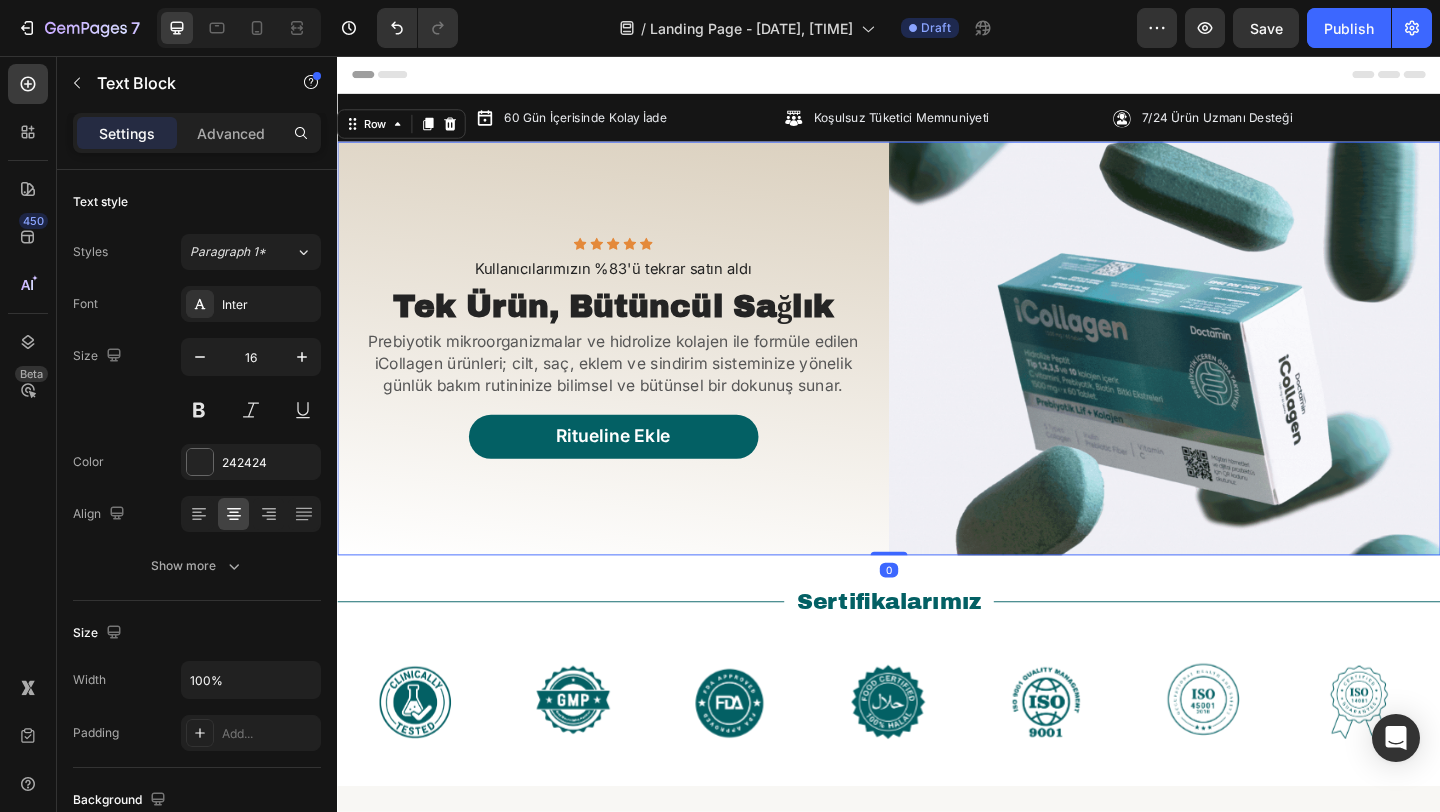 click on "Icon Icon Icon Icon Icon Icon List Row Kullanıcılarımızın %83'ü tekrar satın aldı Text Block Tek Ürün, Bütüncül Sağlık Heading Prebiyotik mikroorganizmalar ve hidrolize kolajen ile formüle edilen iCollagen ürünleri; cilt, saç, eklem ve sindirim sisteminize yönelik günlük bakım rutininize bilimsel ve bütünsel bir dokunuş sunar. Text Block Ritueline Ekle Button Row" at bounding box center (637, 374) 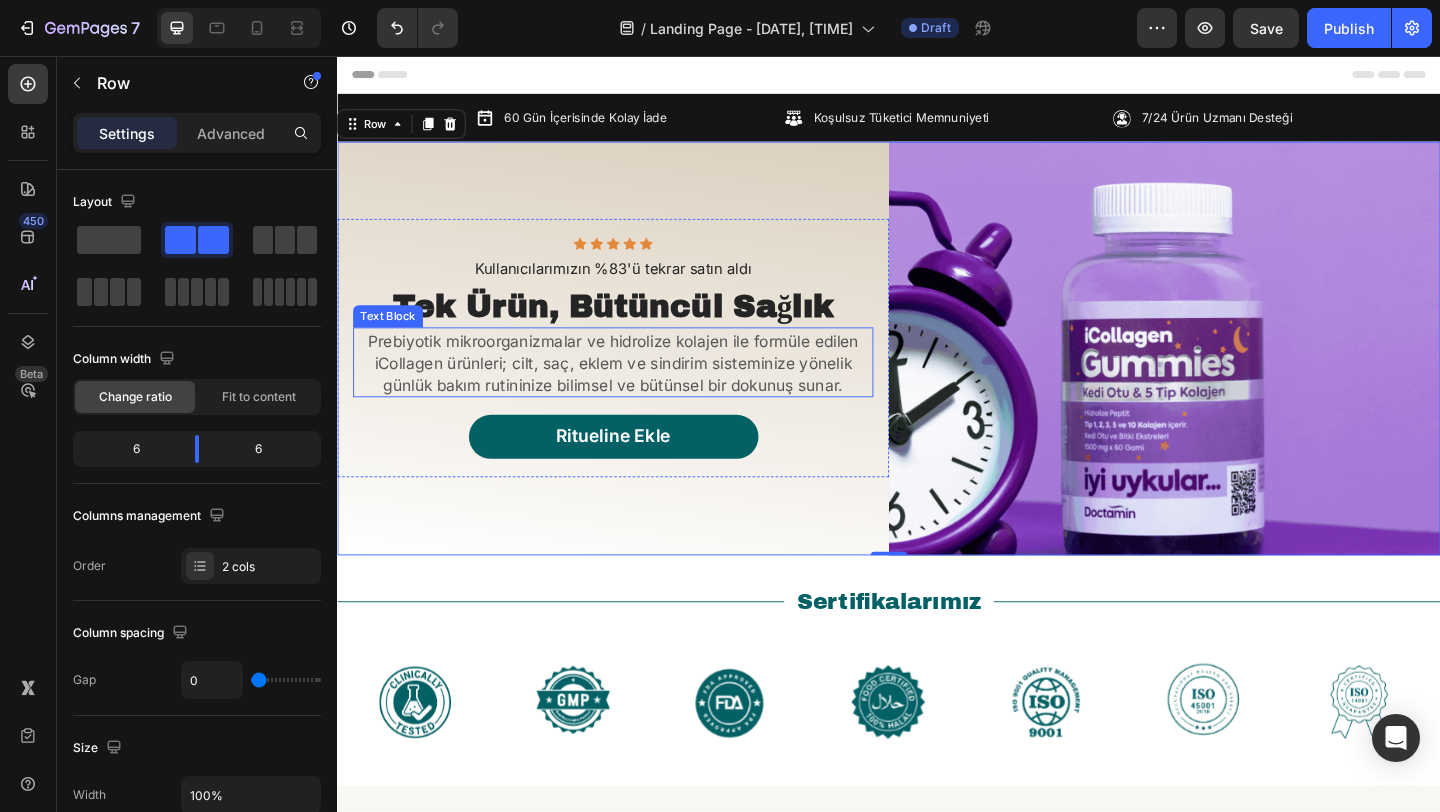 click on "Prebiyotik mikroorganizmalar ve hidrolize kolajen ile formüle edilen iCollagen ürünleri; cilt, saç, eklem ve sindirim sisteminize yönelik günlük bakım rutininize bilimsel ve bütünsel bir dokunuş sunar." at bounding box center (637, 390) 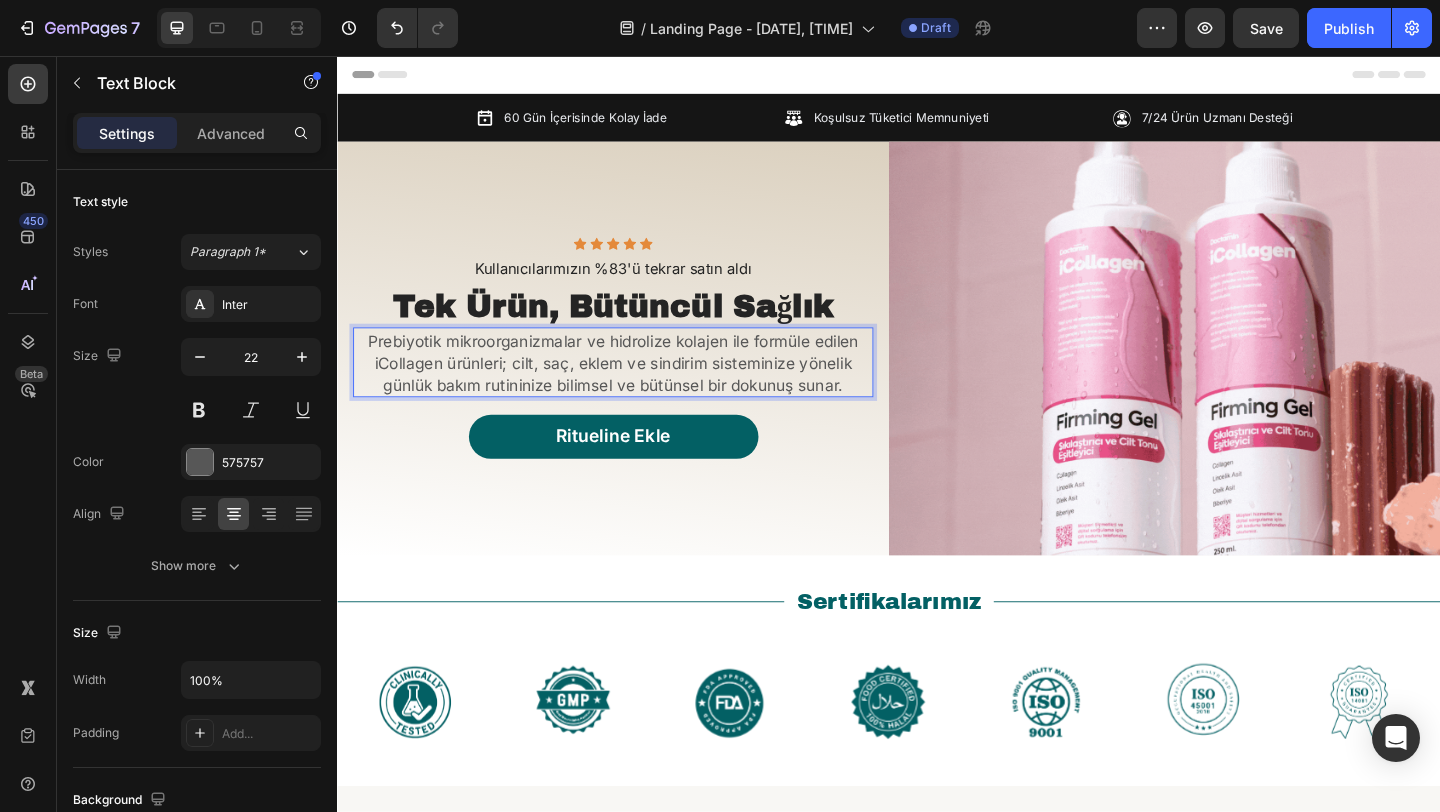 click on "Prebiyotik mikroorganizmalar ve hidrolize kolajen ile formüle edilen iCollagen ürünleri; cilt, saç, eklem ve sindirim sisteminize yönelik günlük bakım rutininize bilimsel ve bütünsel bir dokunuş sunar." at bounding box center [637, 390] 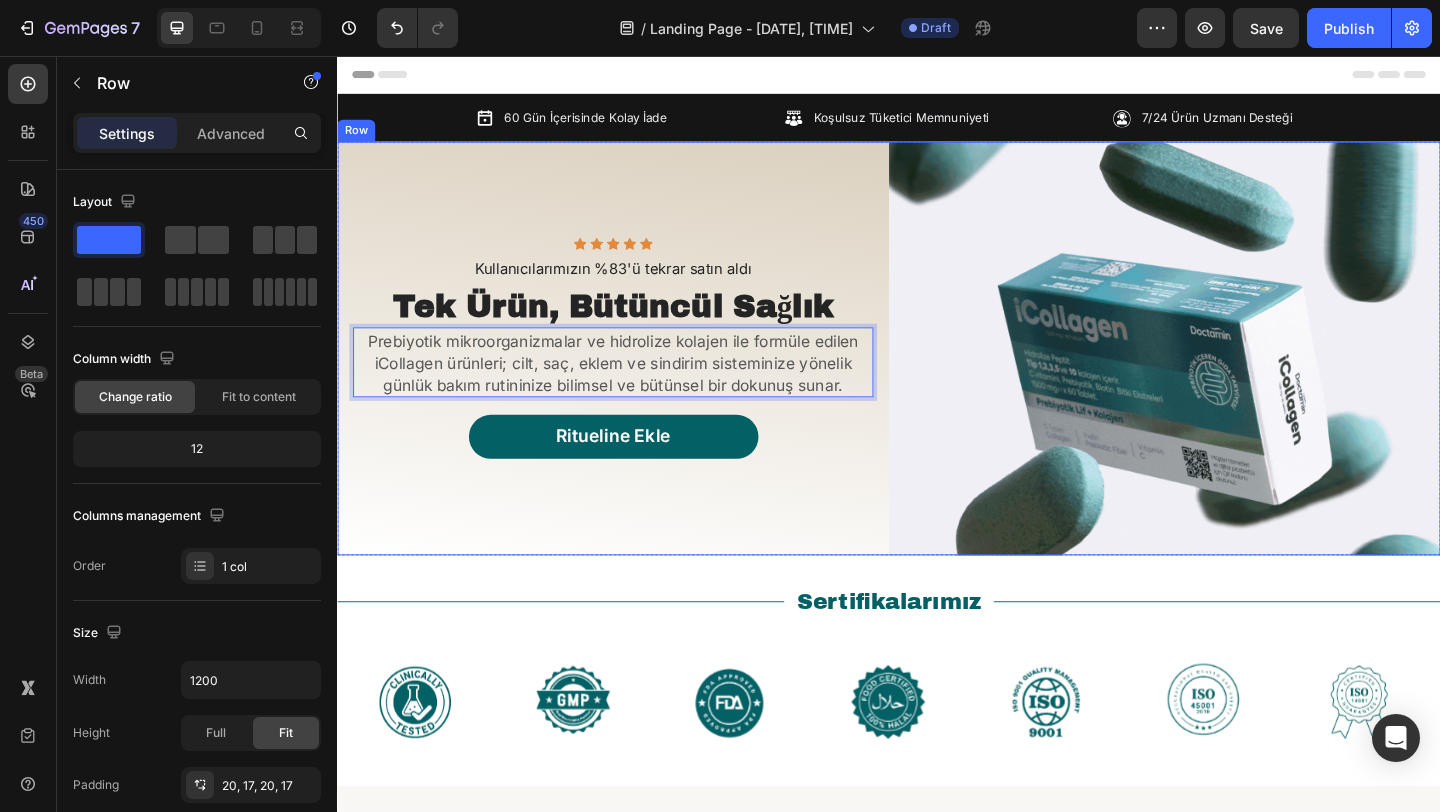 click on "Icon Icon Icon Icon Icon Icon List Row Kullanıcılarımızın %83'ü tekrar satın aldı Text Block Tek Ürün, Bütüncül Sağlık Heading Prebiyotik mikroorganizmalar ve hidrolize kolajen ile formüle edilen iCollagen ürünleri; cilt, saç, eklem ve sindirim sisteminize yönelik günlük bakım rutininize bilimsel ve bütünsel bir dokunuş sunar. Text Block   19 Ritueline Ekle Button Row" at bounding box center (637, 374) 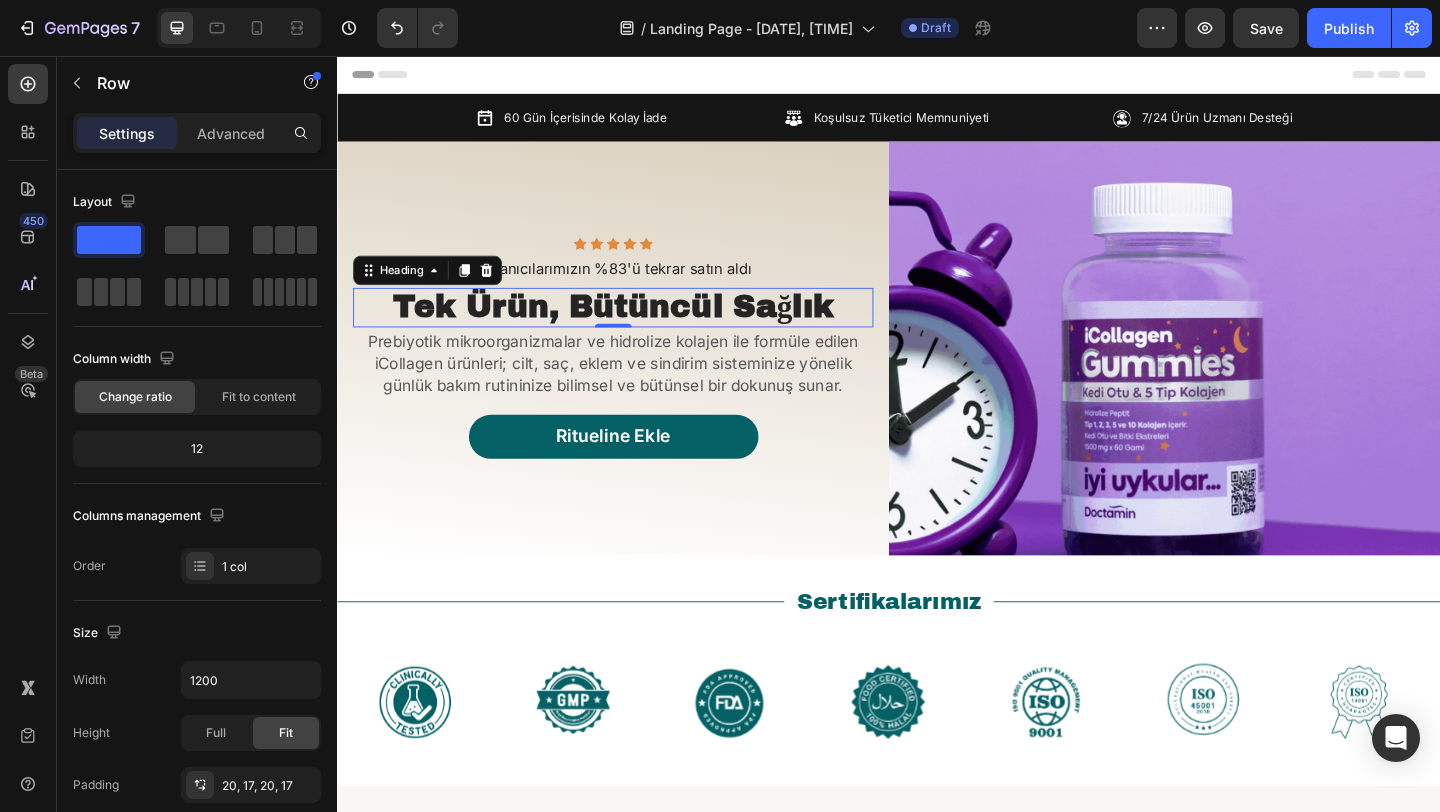 click on "Tek Ürün, Bütüncül Sağlık" at bounding box center [637, 328] 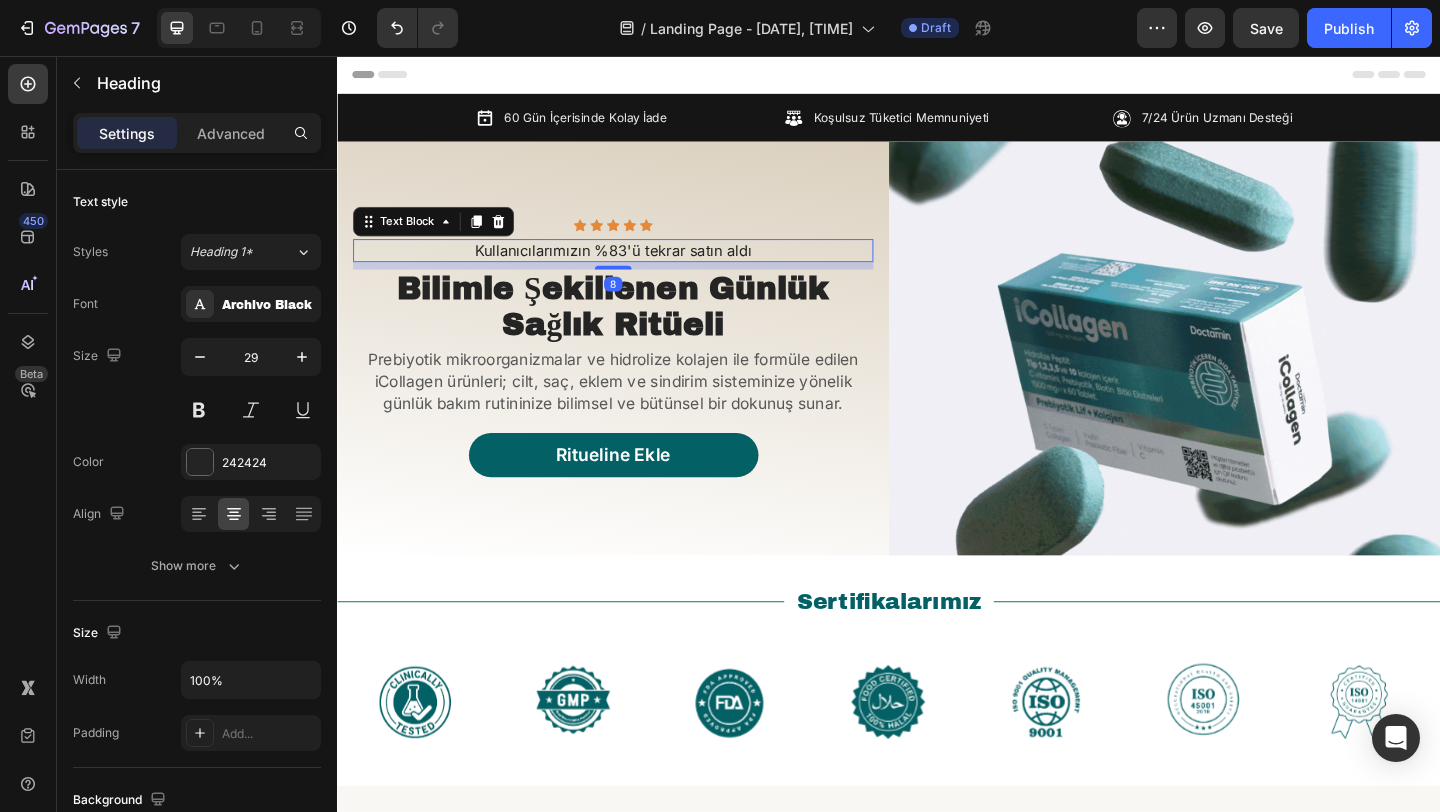 click on "Kullanıcılarımızın %83'ü tekrar satın aldı" at bounding box center (637, 267) 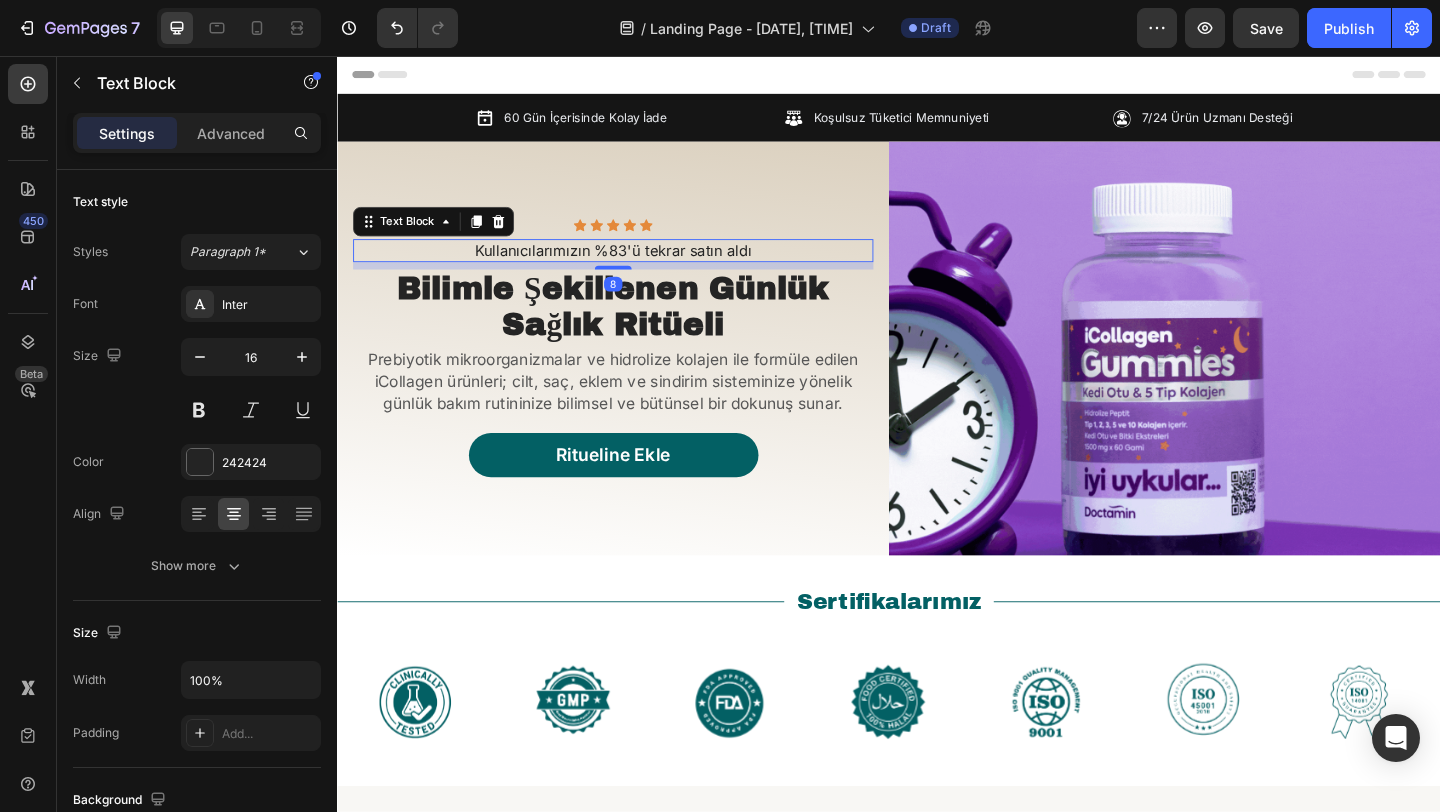 click on "Kullanıcılarımızın %83'ü tekrar satın aldı" at bounding box center [637, 267] 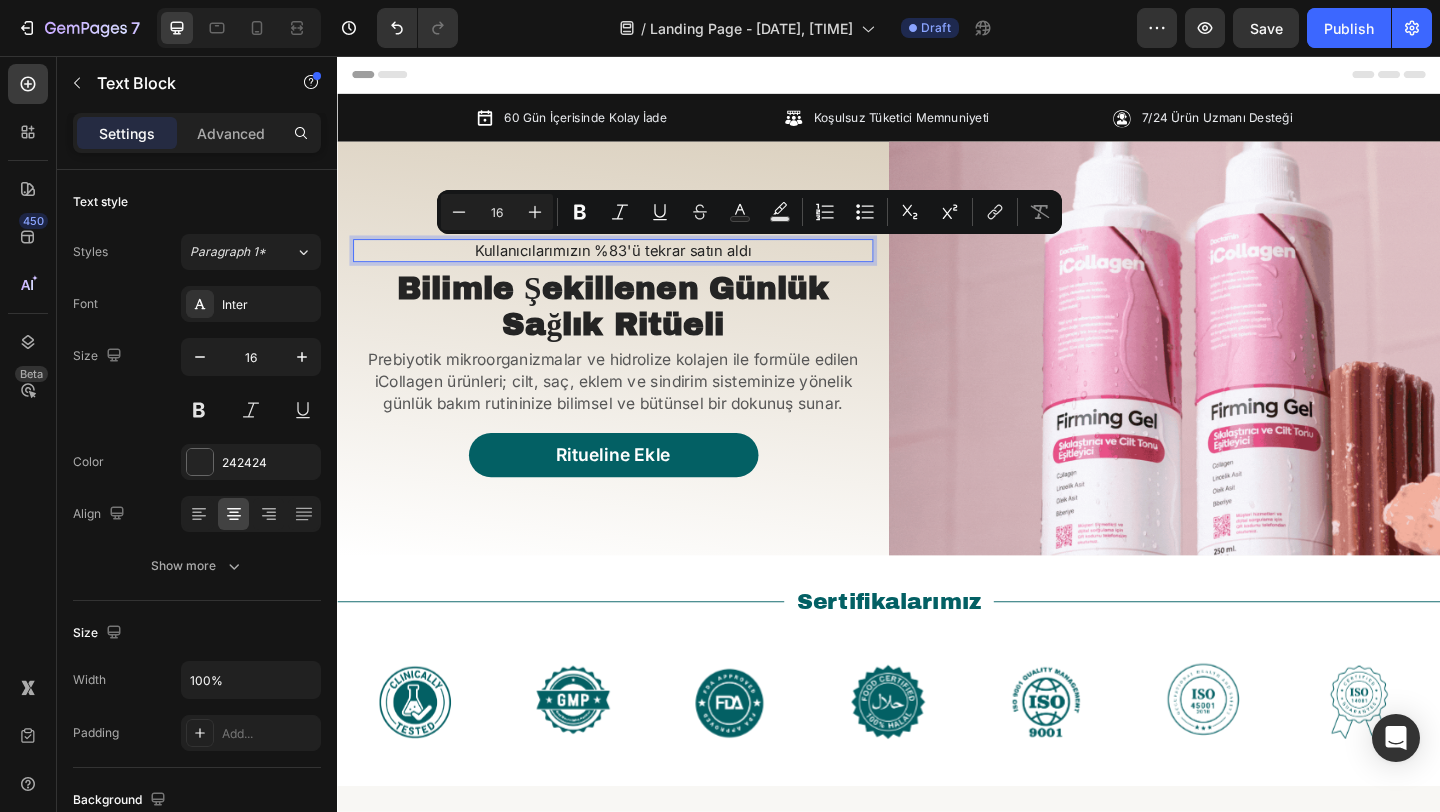 click on "Kullanıcılarımızın %83'ü tekrar satın aldı" at bounding box center [637, 267] 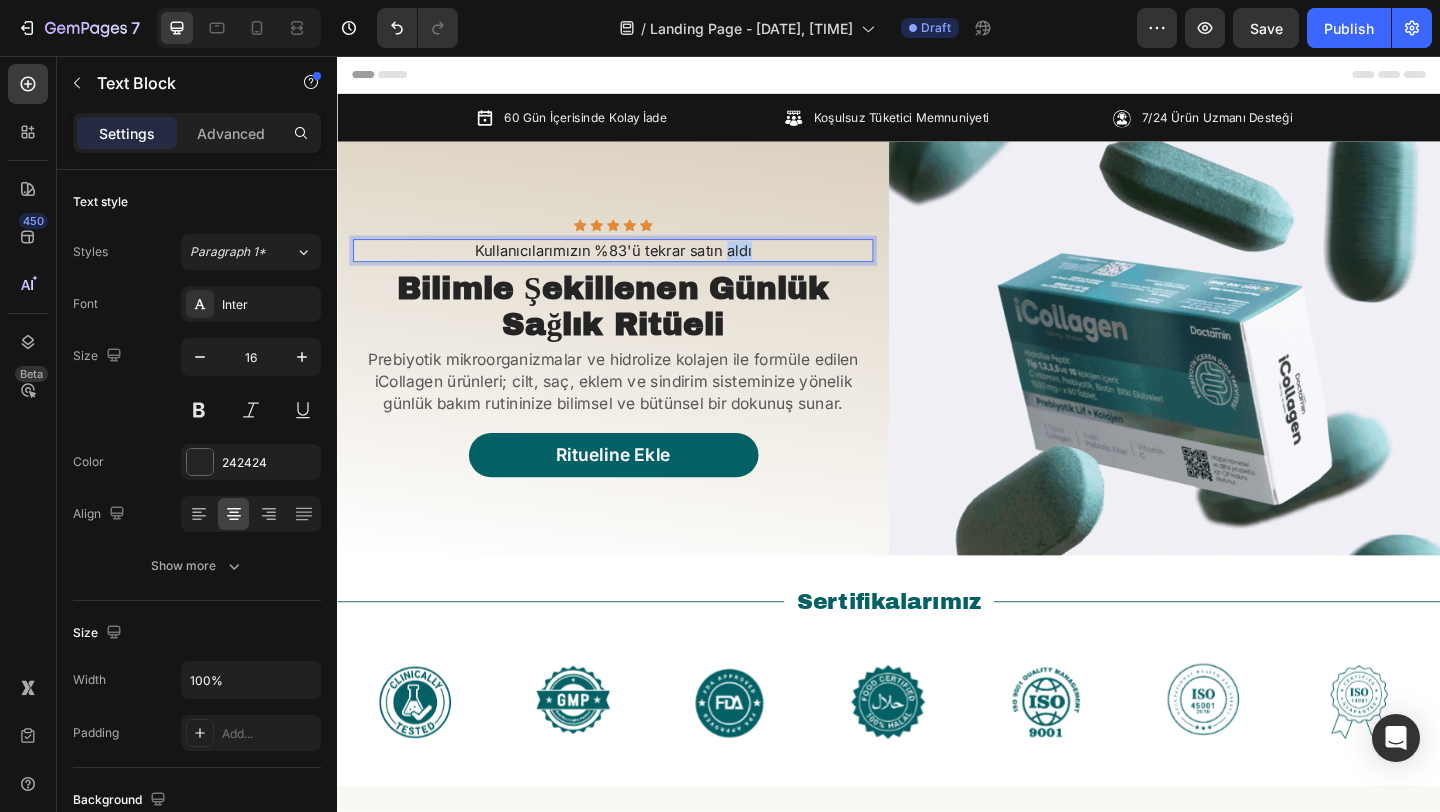 click on "Kullanıcılarımızın %83'ü tekrar satın aldı" at bounding box center [637, 267] 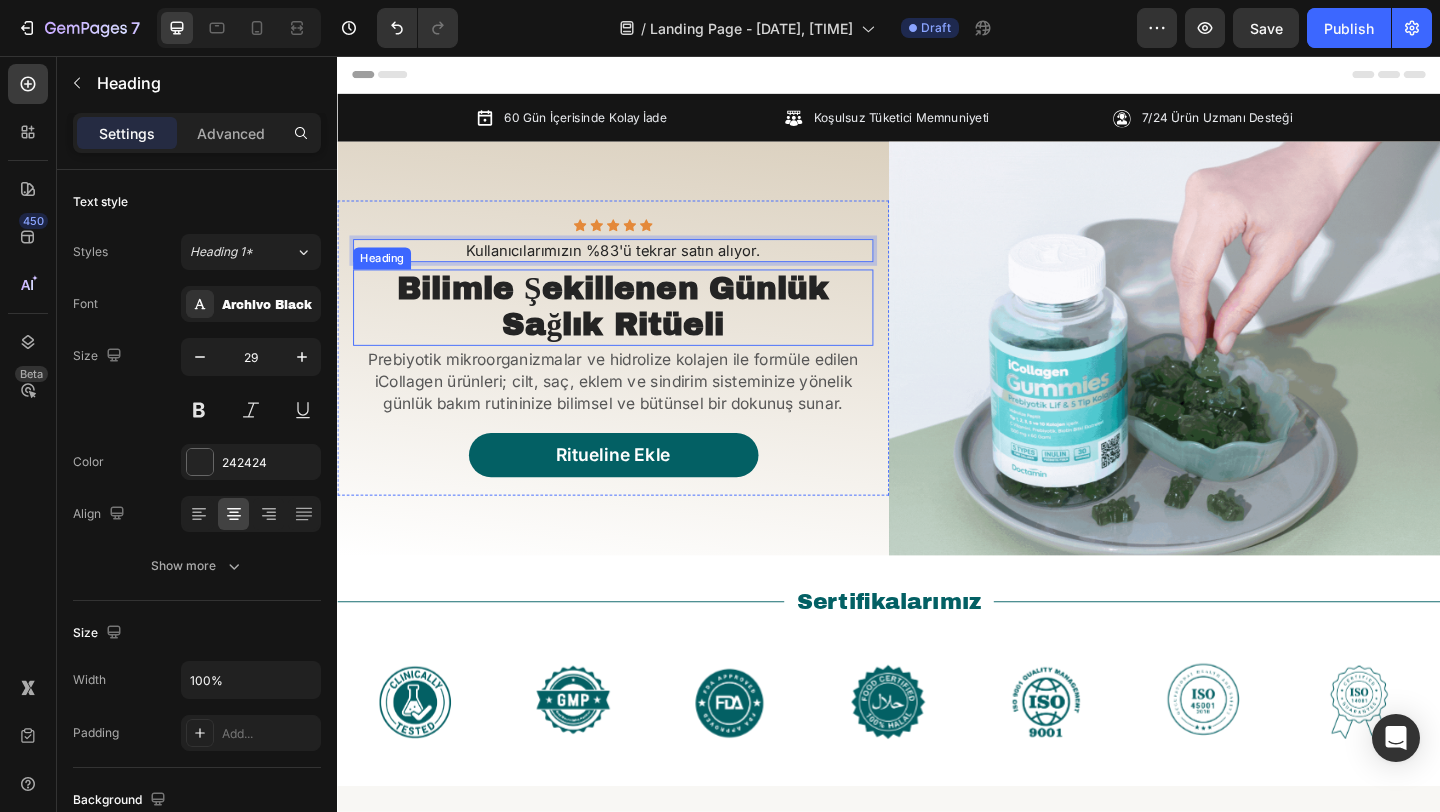 click on "⁠⁠⁠⁠⁠⁠⁠ Bilimle Şekillenen Günlük Sağlık Ritüeli" at bounding box center [637, 329] 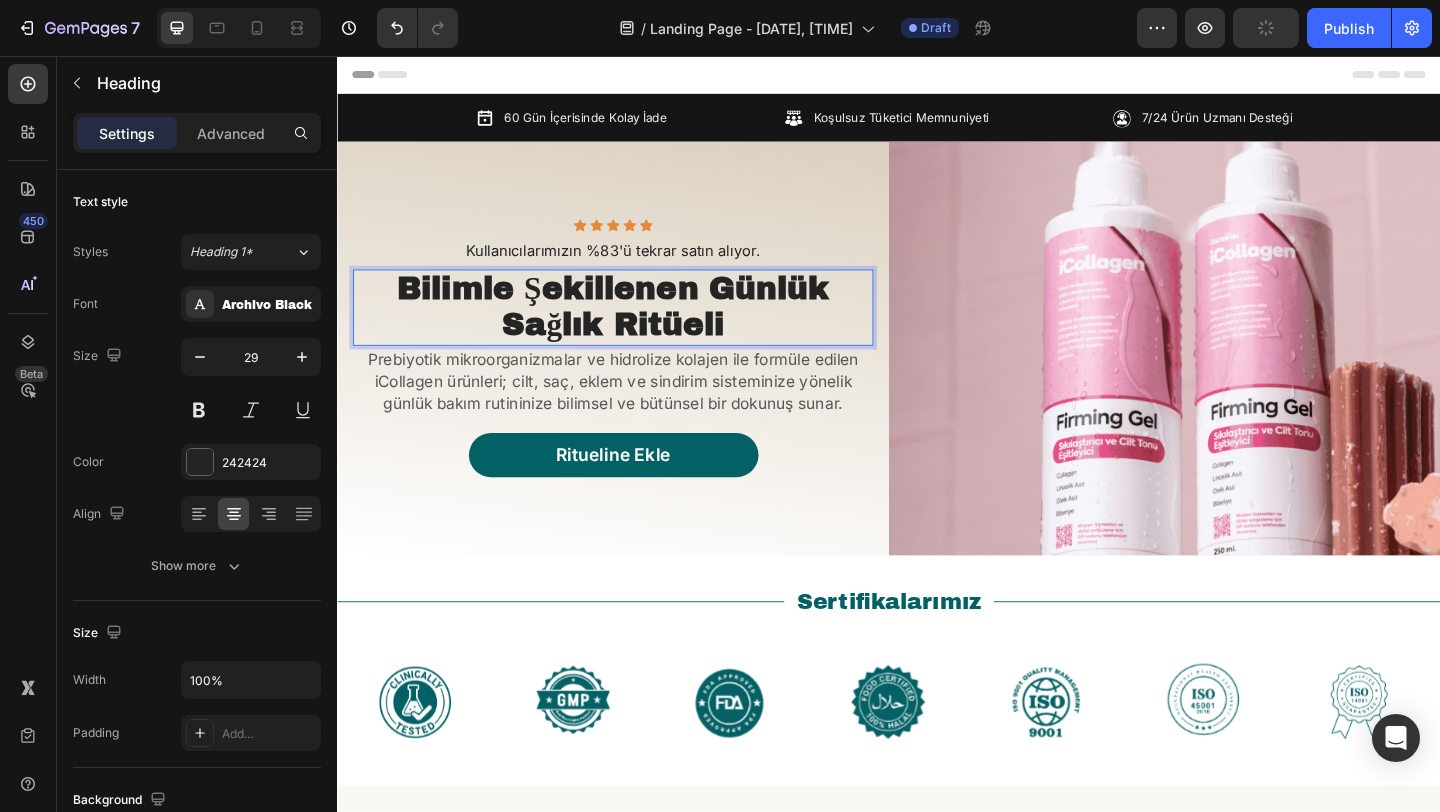 click on "Bilimle Şekillenen Günlük Sağlık Ritüeli" at bounding box center (637, 328) 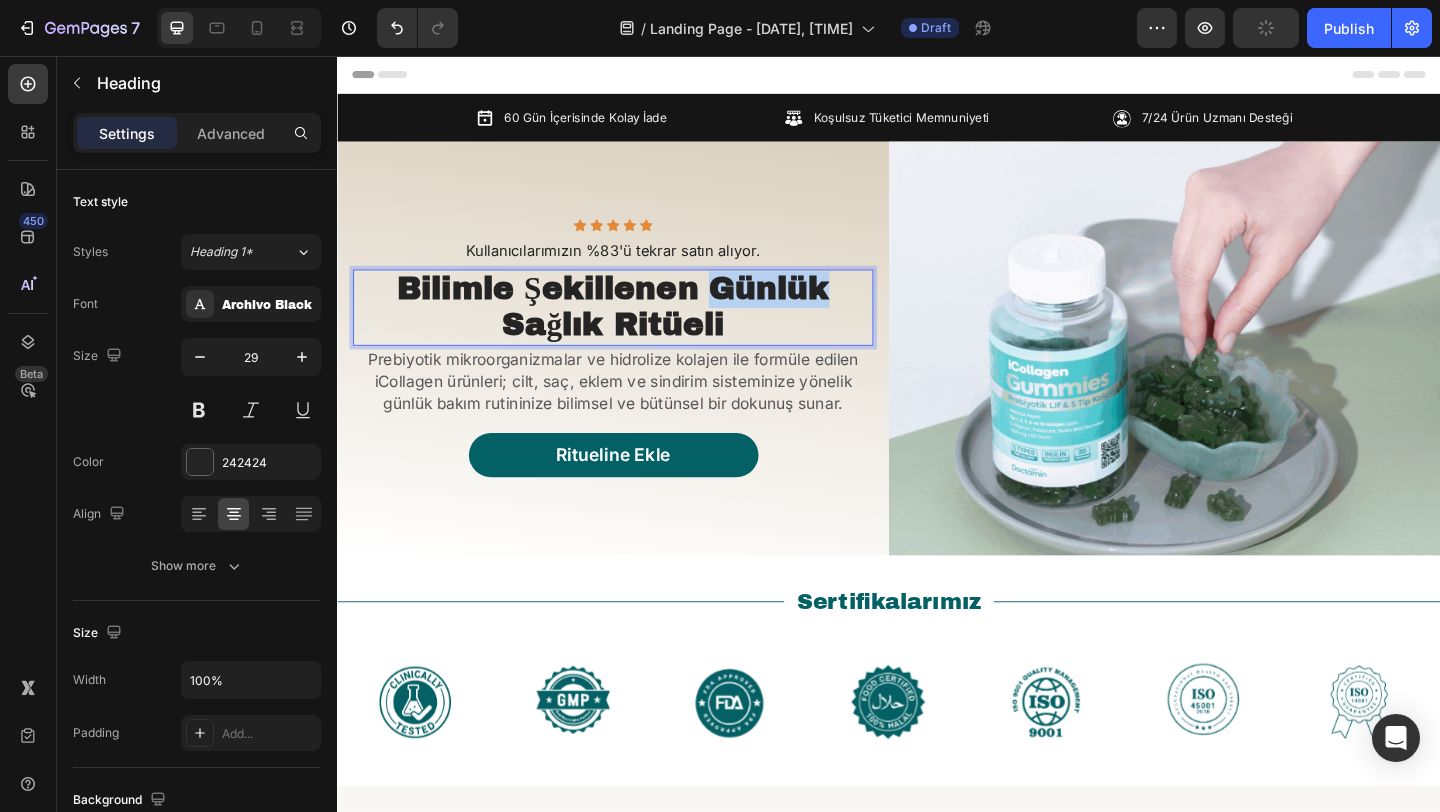 click on "Bilimle Şekillenen Günlük Sağlık Ritüeli" at bounding box center (637, 328) 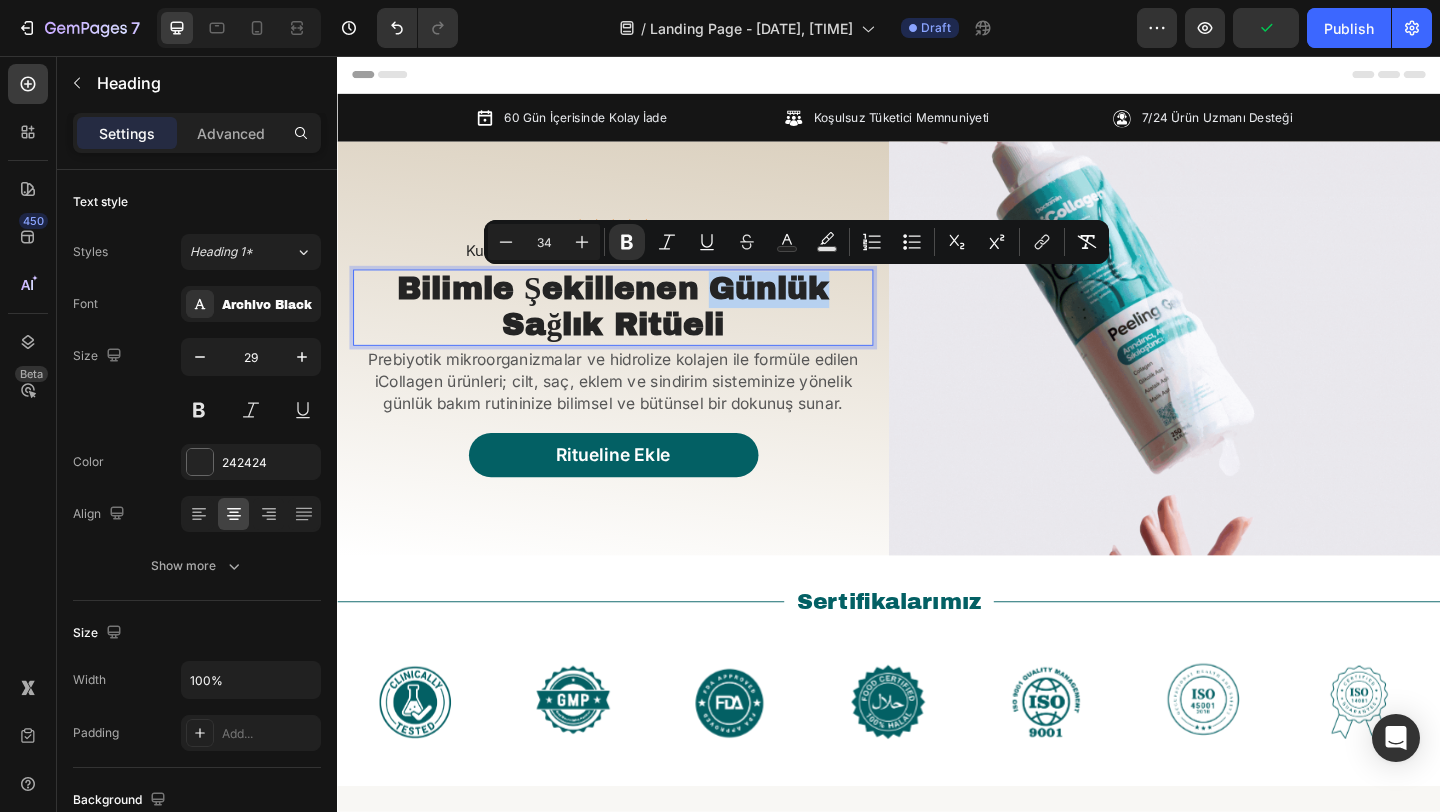 click on "Bilimle Şekillenen Günlük Sağlık Ritüeli" at bounding box center [637, 328] 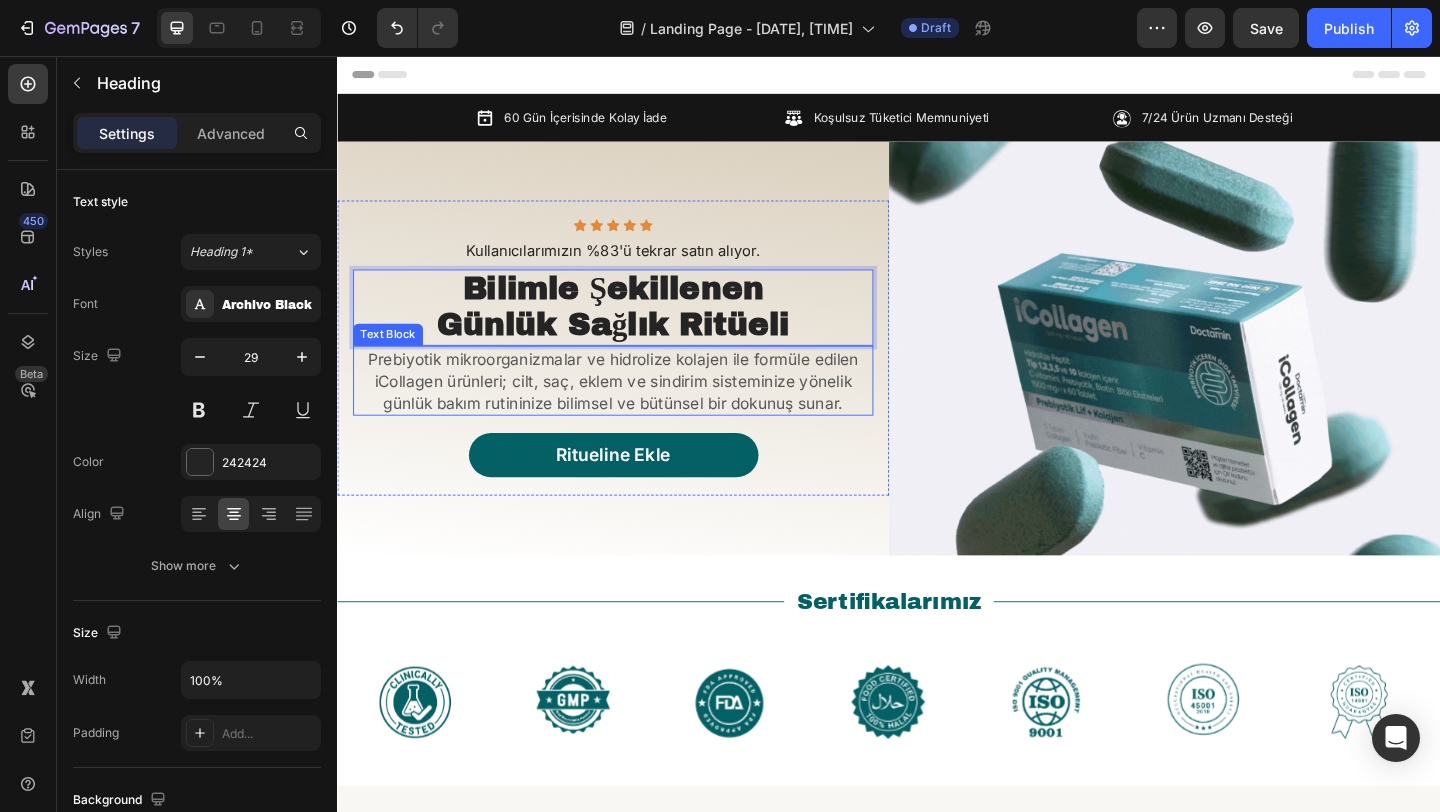 click on "Prebiyotik mikroorganizmalar ve hidrolize kolajen ile formüle edilen iCollagen ürünleri; cilt, saç, eklem ve sindirim sisteminize yönelik günlük bakım rutininize bilimsel ve bütünsel bir dokunuş sunar." at bounding box center [637, 410] 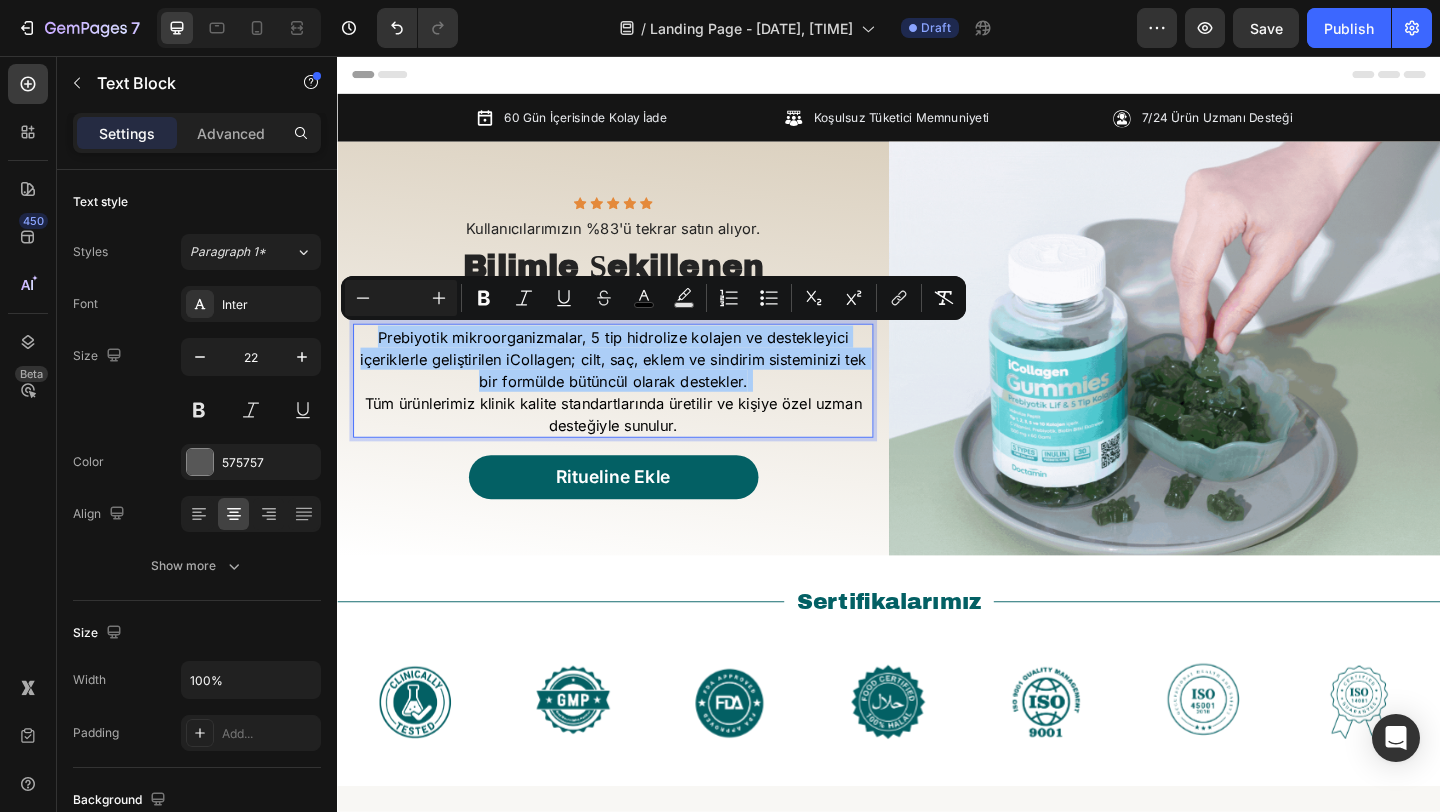 click at bounding box center (401, 298) 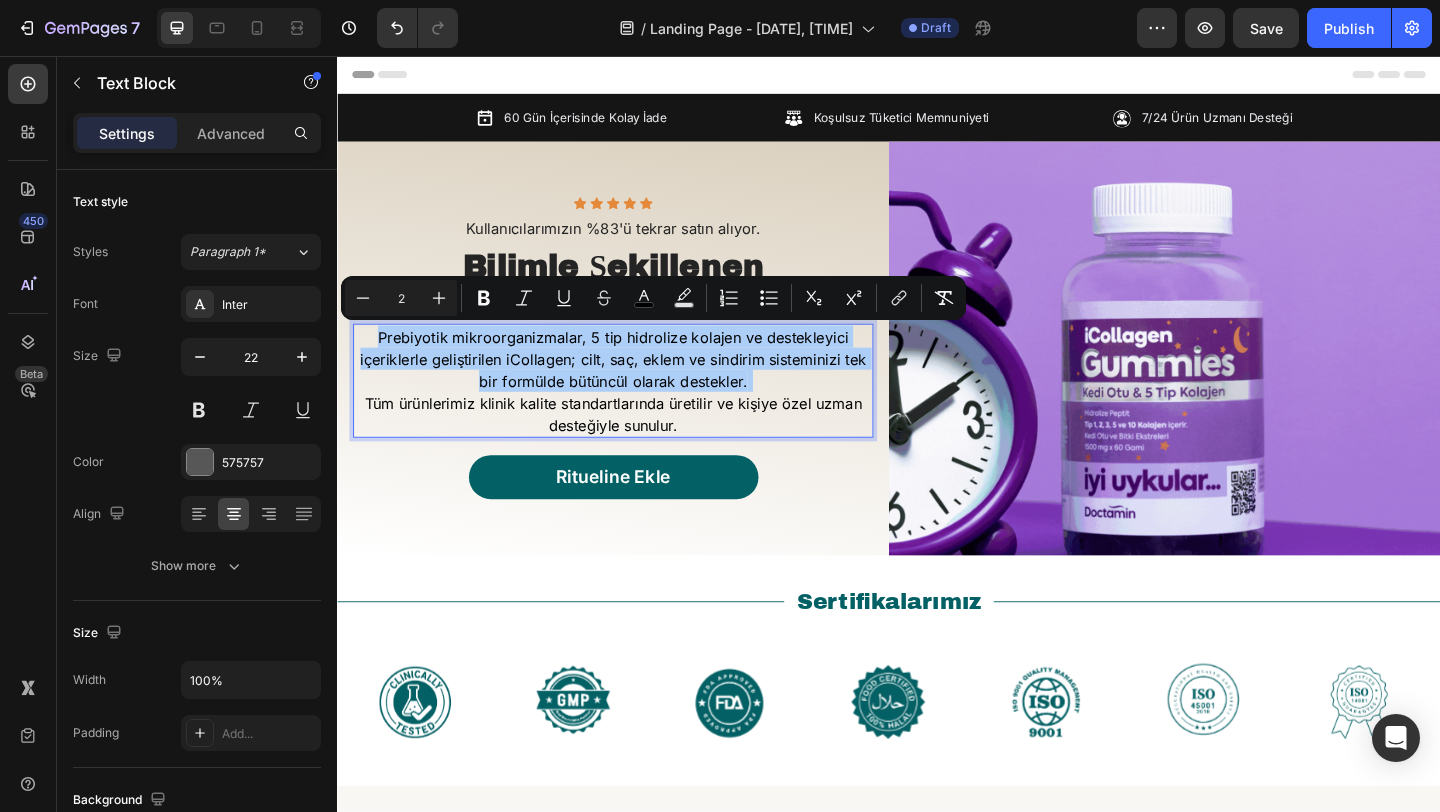 type on "22" 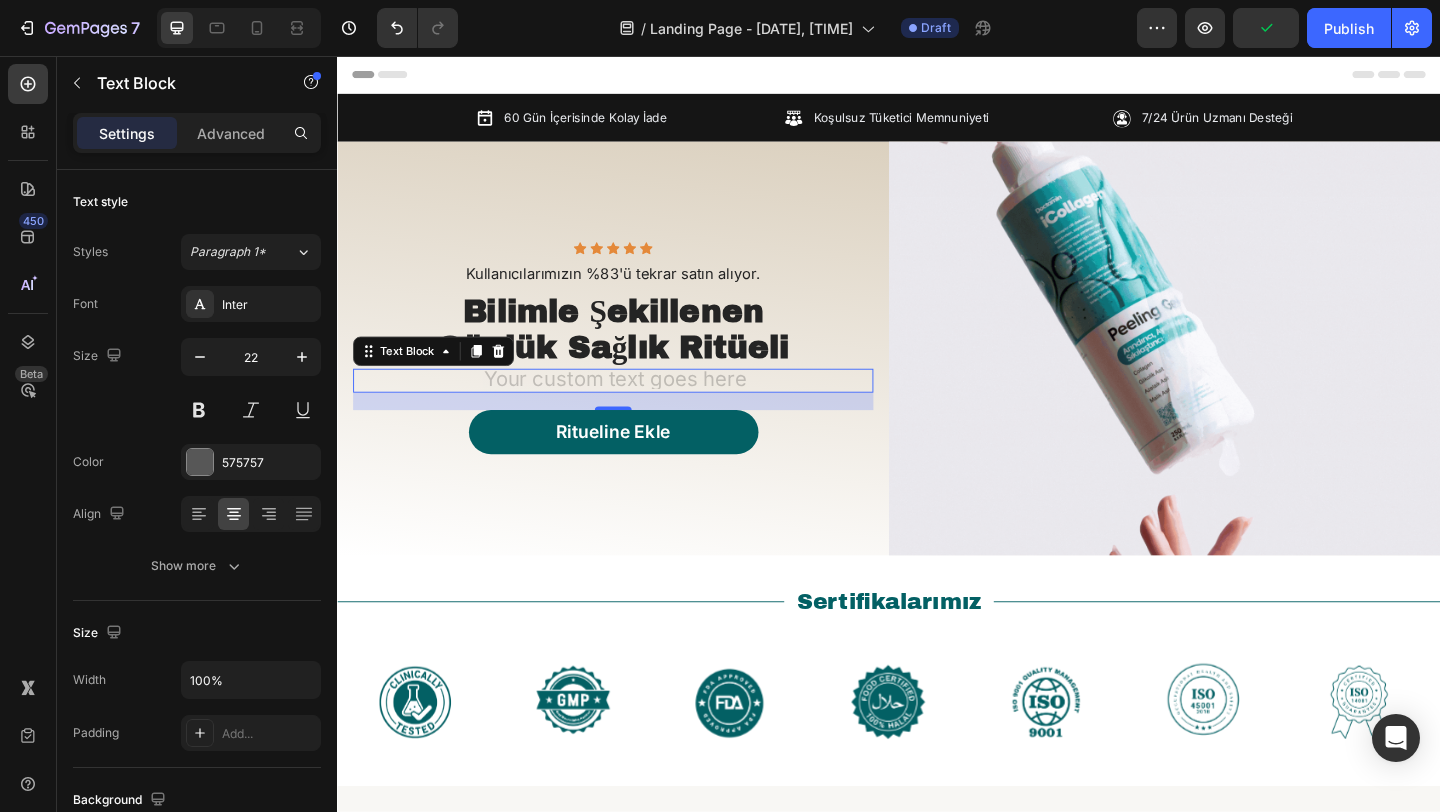 click at bounding box center (637, 409) 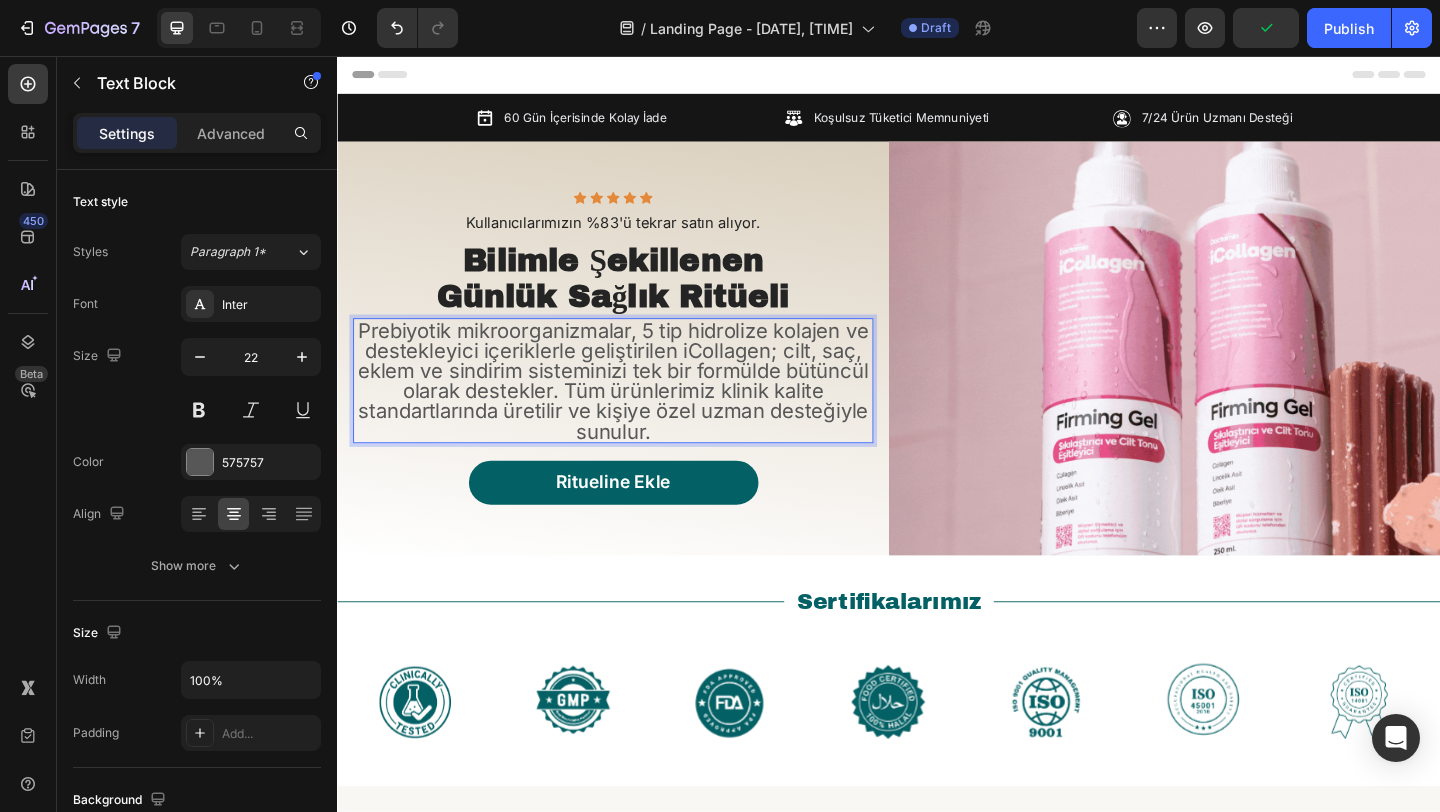 scroll, scrollTop: 0, scrollLeft: 0, axis: both 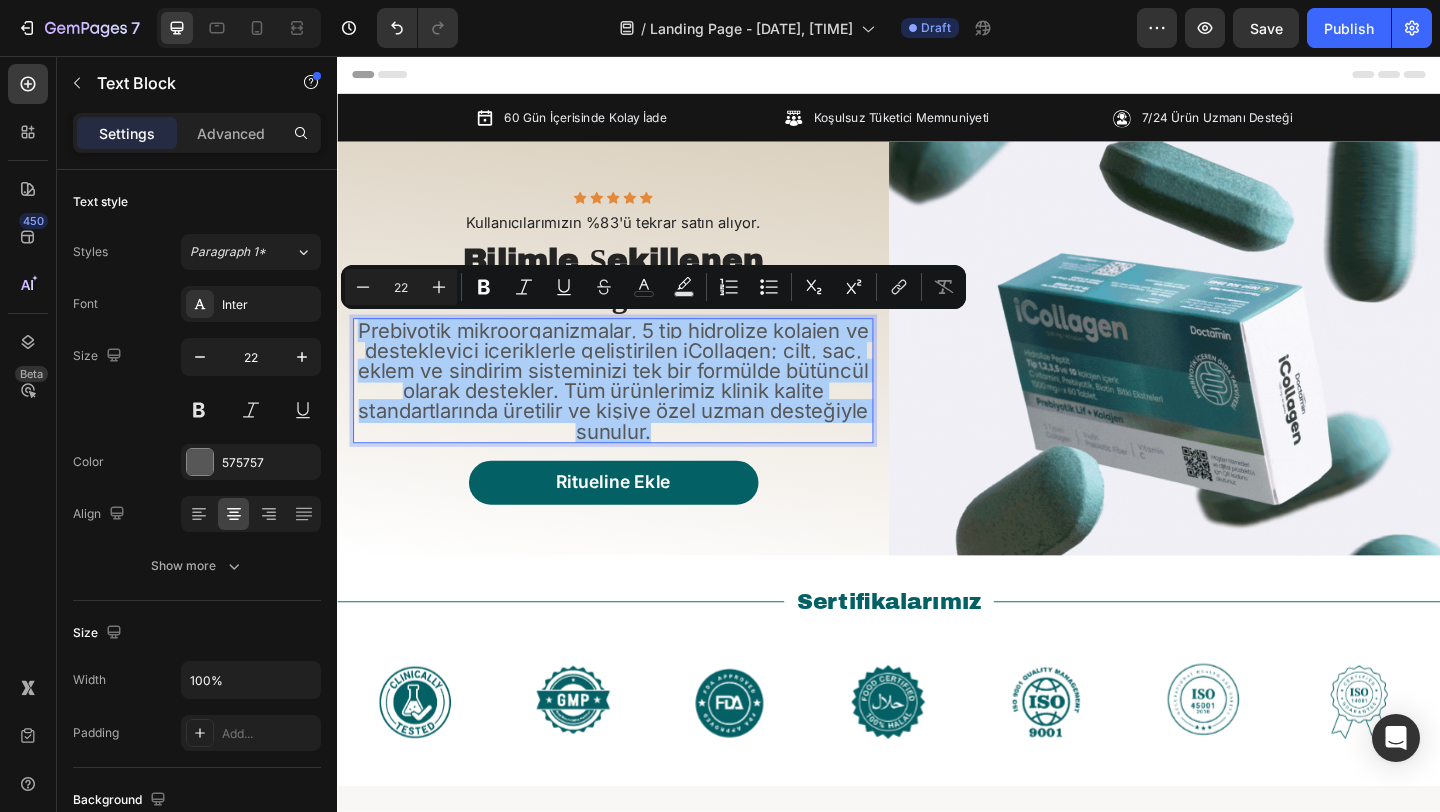 click on "22" at bounding box center [401, 287] 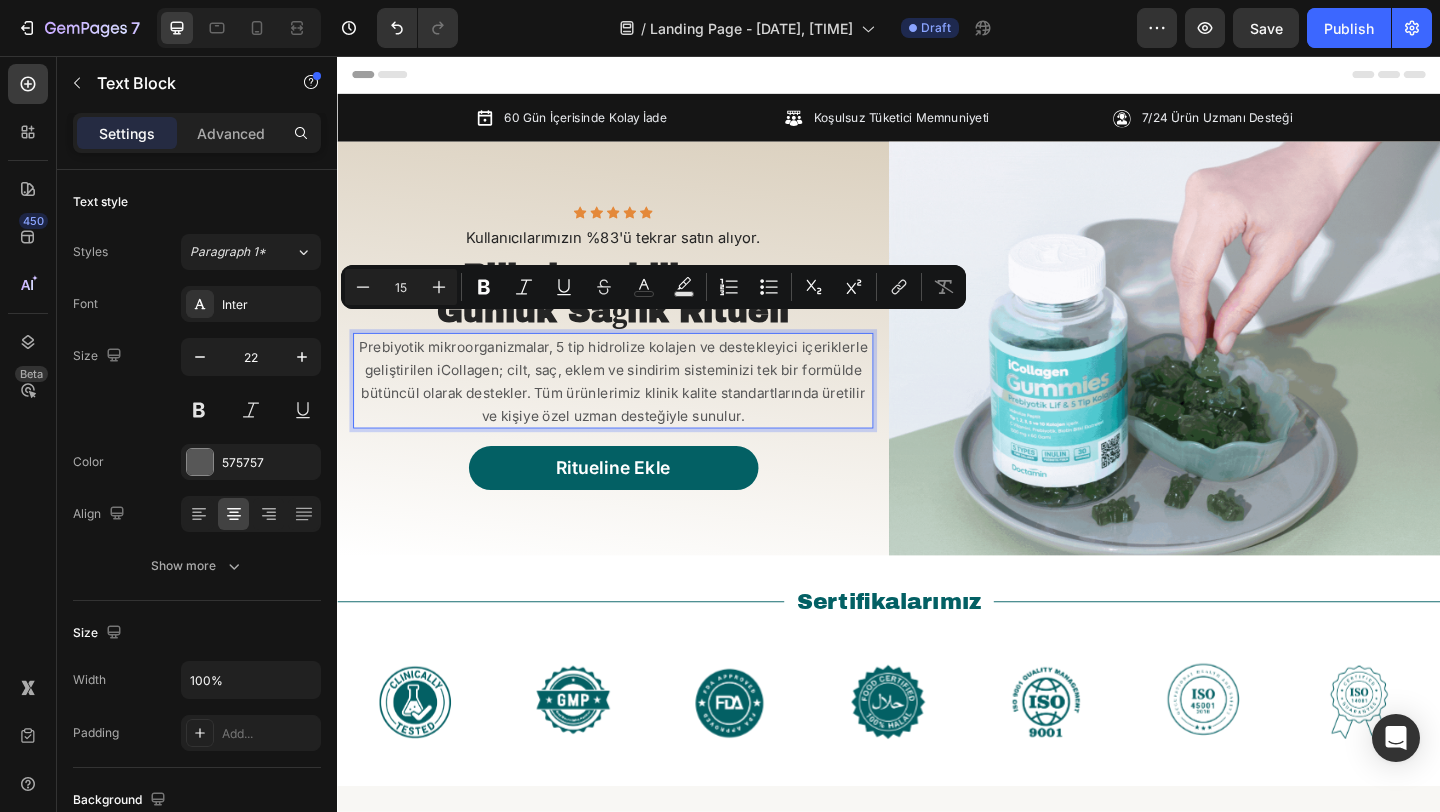 scroll, scrollTop: 0, scrollLeft: 0, axis: both 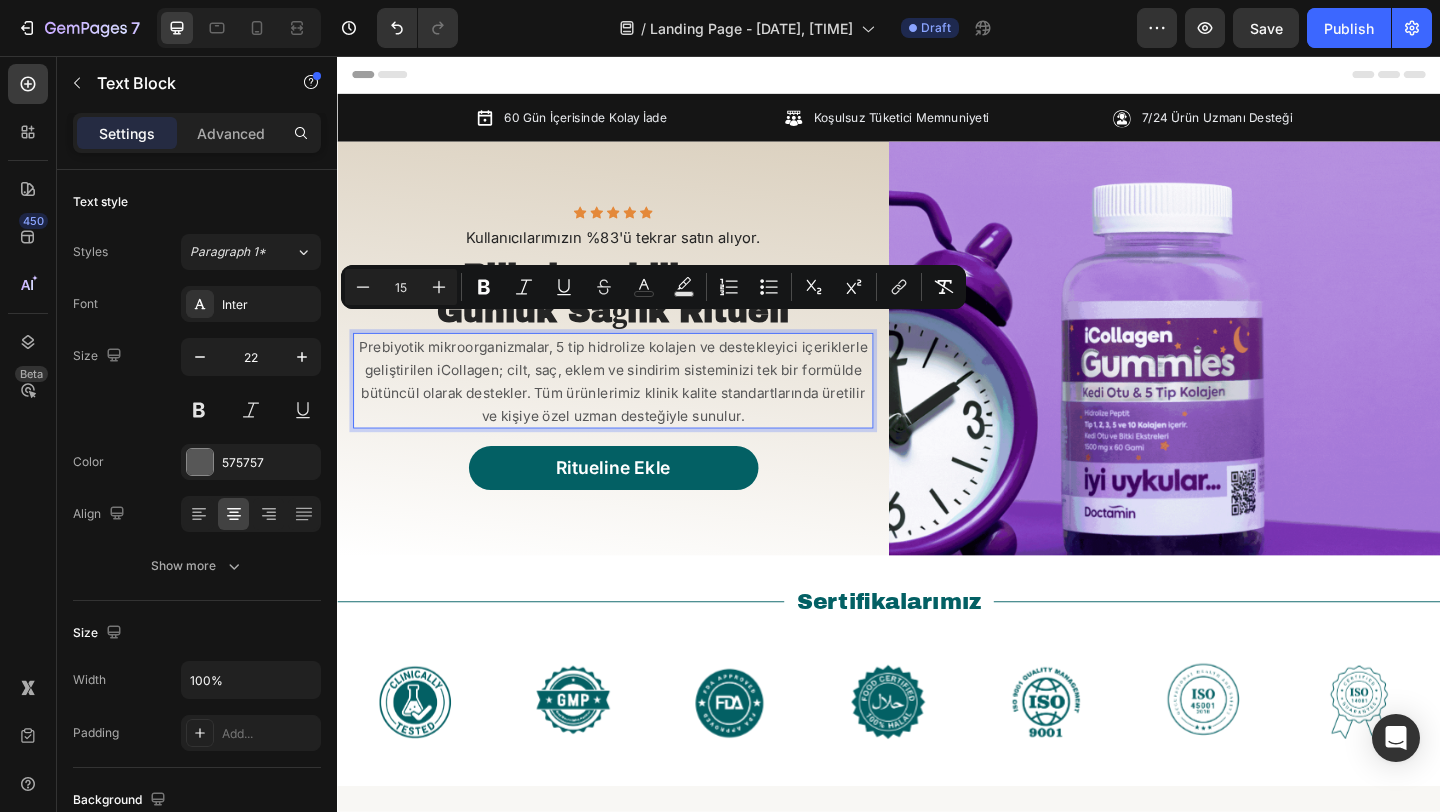 click on "15" at bounding box center [401, 287] 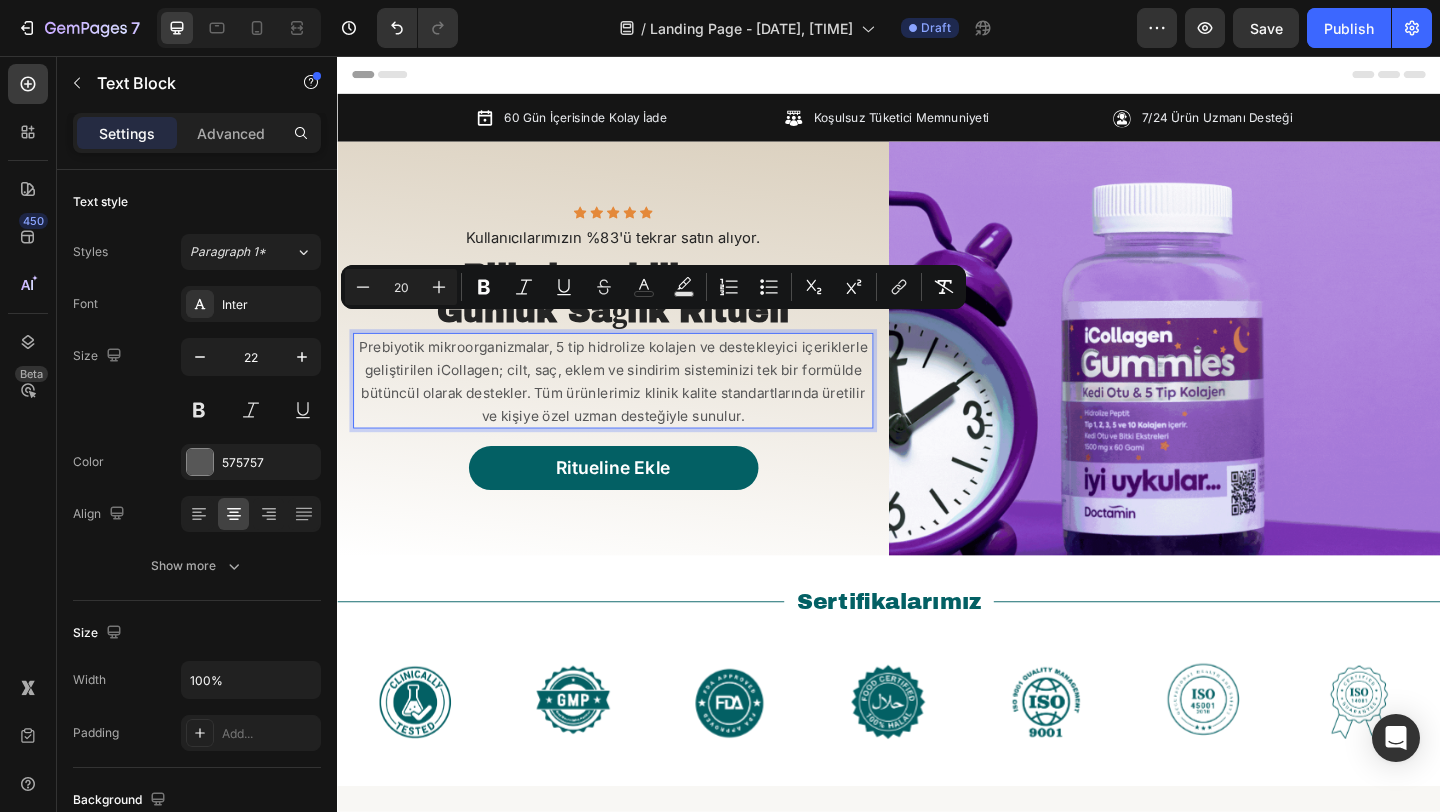 type on "20" 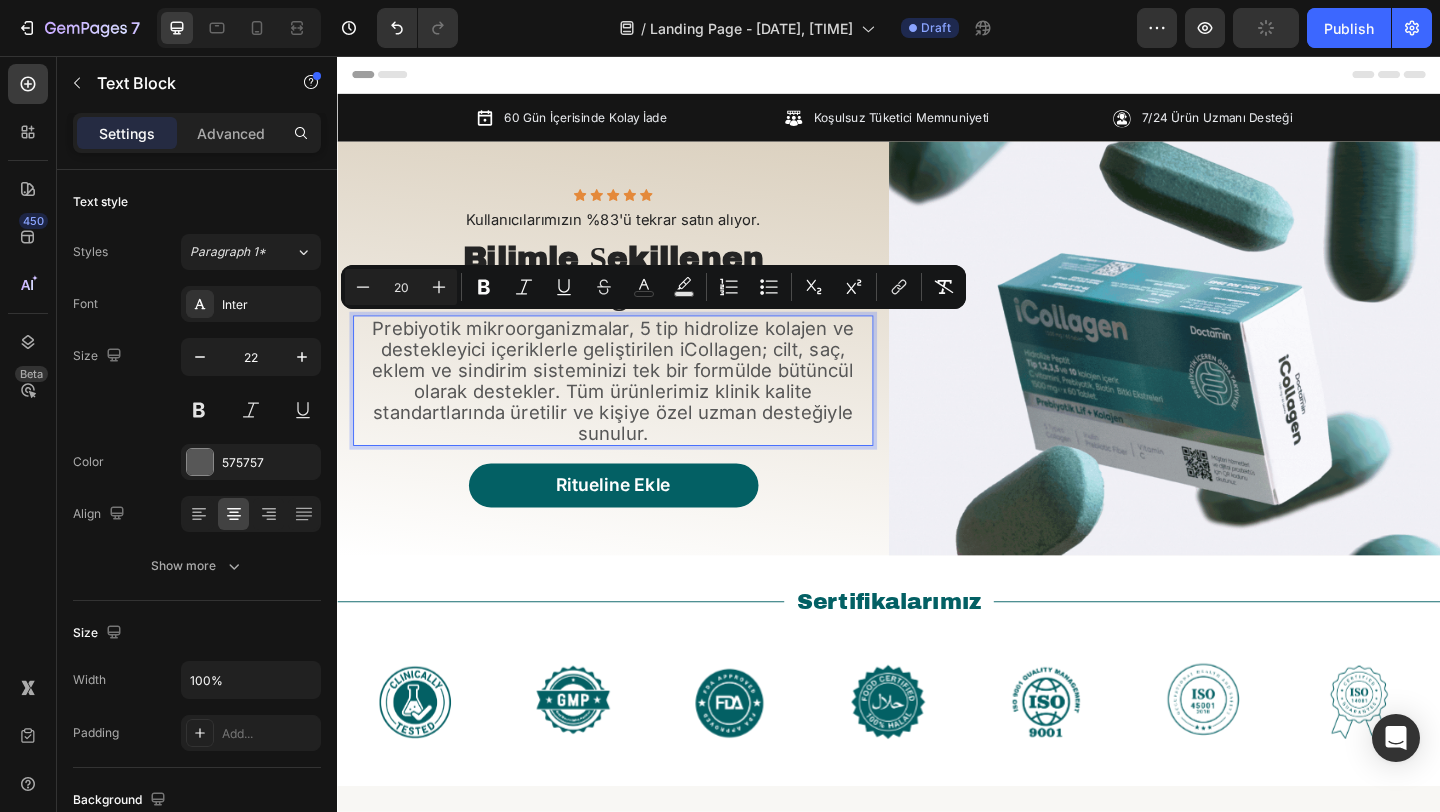 click on "Prebiyotik mikroorganizmalar, 5 tip hidrolize kolajen ve destekleyici içeriklerle geliştirilen iCollagen; cilt, saç, eklem ve sindirim sisteminizi tek bir formülde bütüncül olarak destekler. Tüm ürünlerimiz klinik kalite standartlarında üretilir ve kişiye özel uzman desteğiyle sunulur." at bounding box center [637, 409] 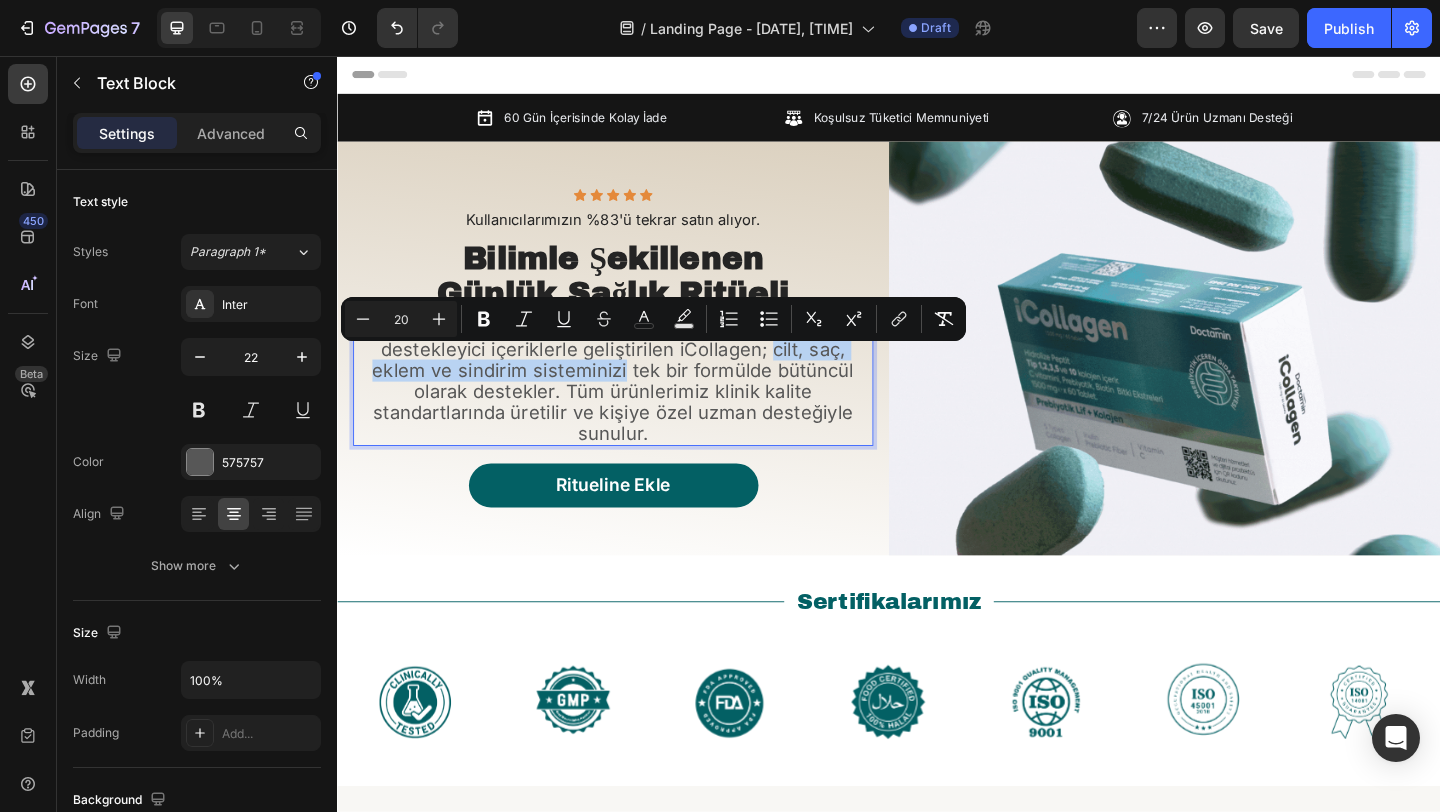 drag, startPoint x: 777, startPoint y: 384, endPoint x: 588, endPoint y: 412, distance: 191.06282 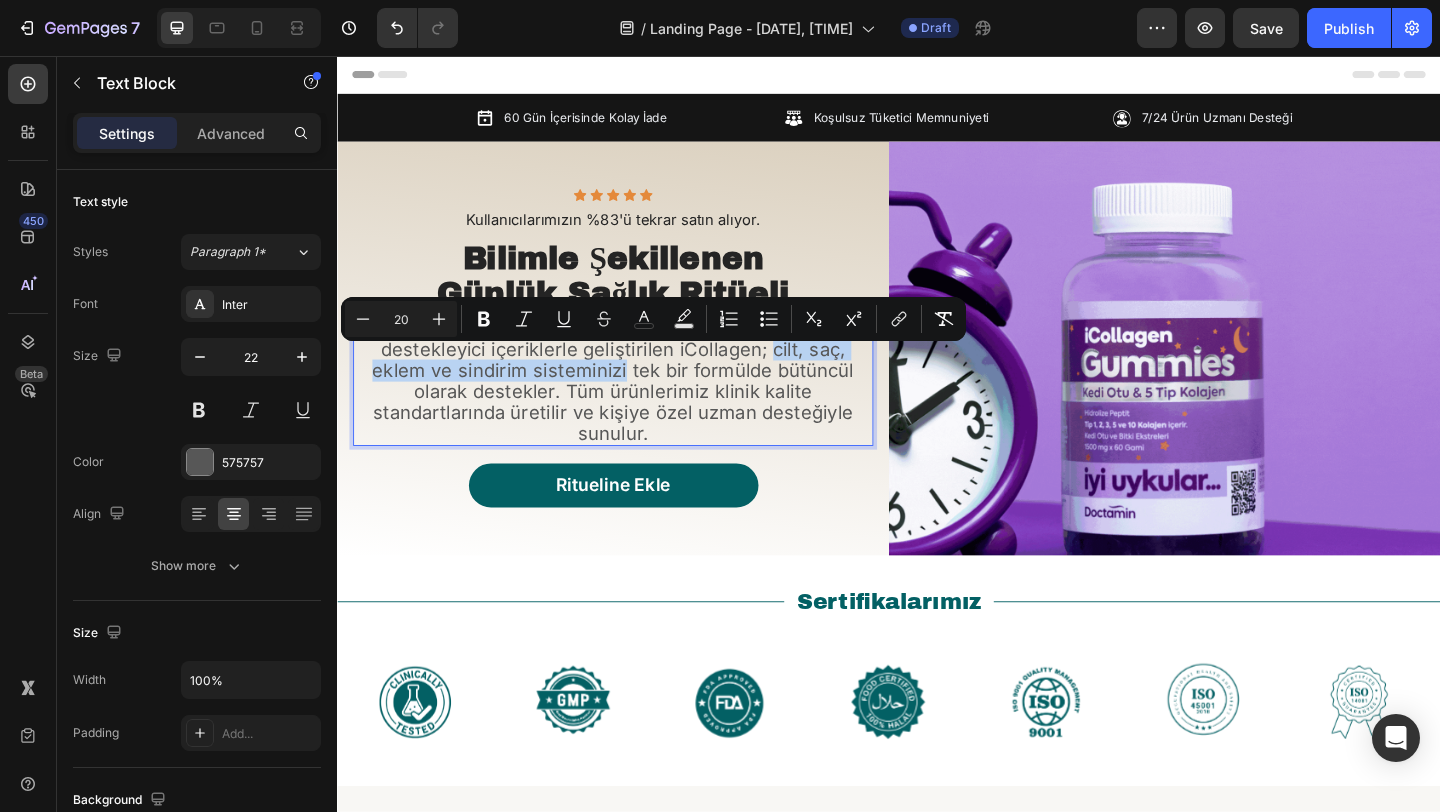 click on "Prebiyotik mikroorganizmalar, 5 tip hidrolize kolajen ve destekleyici içeriklerle geliştirilen iCollagen; cilt, saç, eklem ve sindirim sisteminizi tek bir formülde bütüncül olarak destekler. Tüm ürünlerimiz klinik kalite standartlarında üretilir ve kişiye özel uzman desteğiyle sunulur." at bounding box center (637, 409) 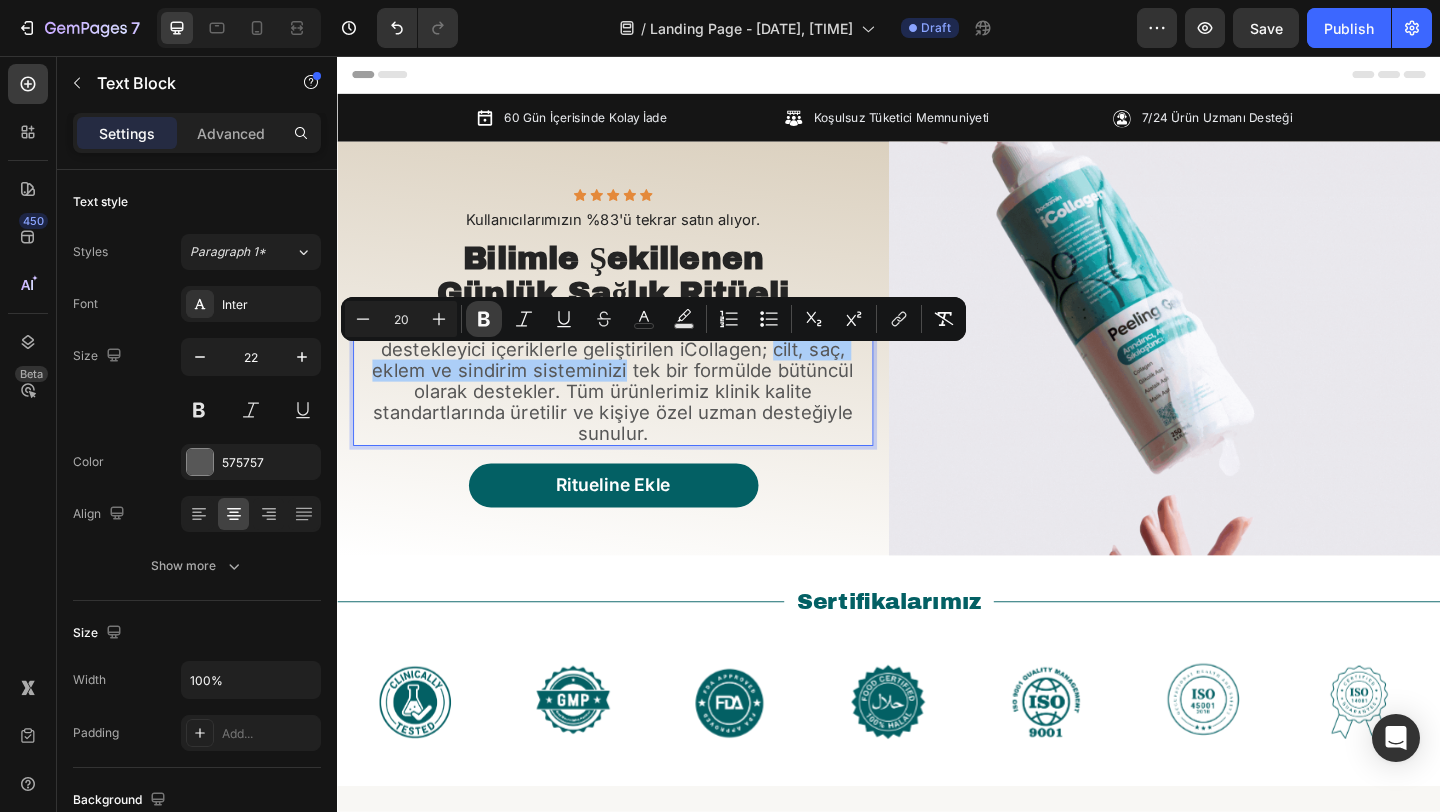 click 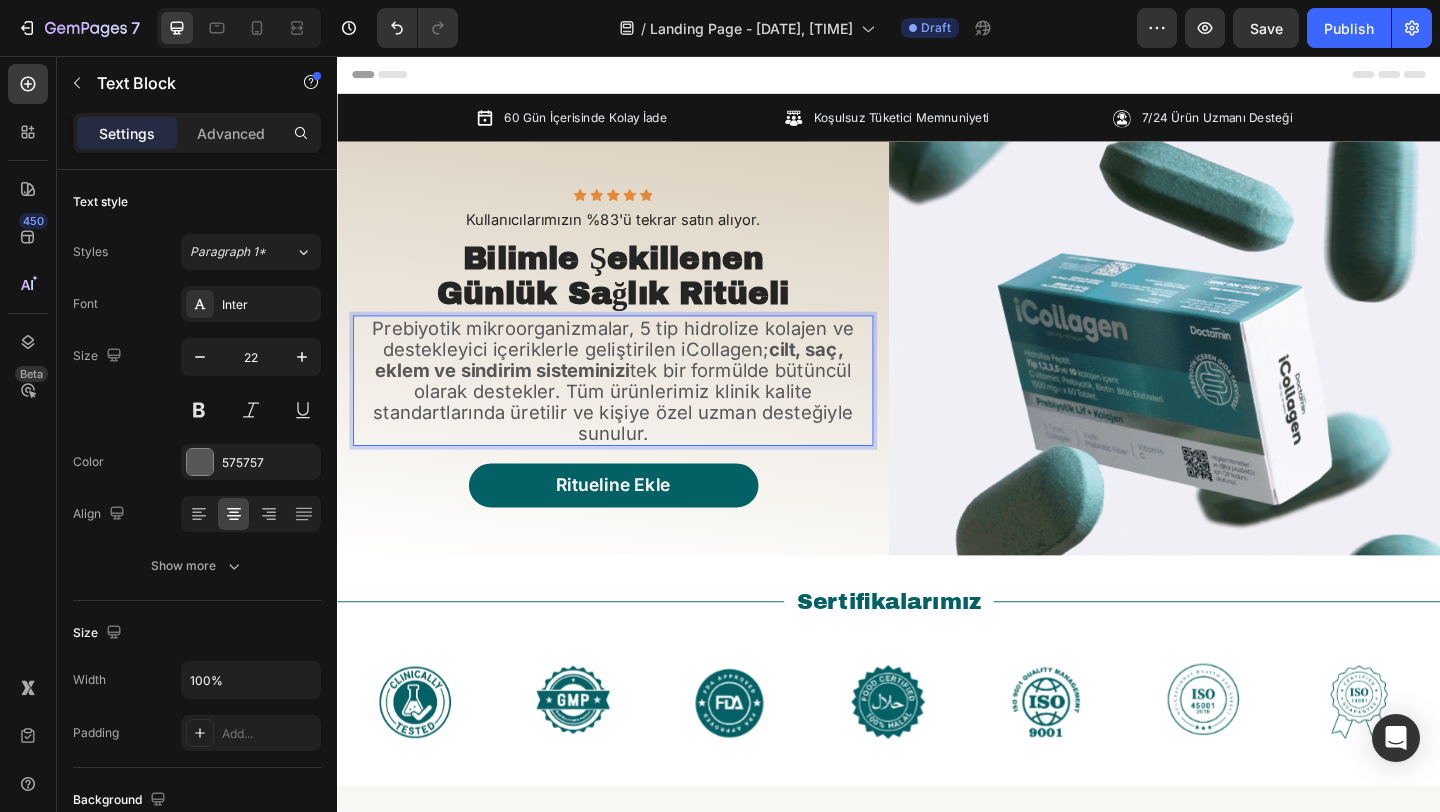 click on "Prebiyotik mikroorganizmalar, 5 tip hidrolize kolajen ve destekleyici içeriklerle geliştirilen iCollagen;  cilt, saç, eklem ve sindirim sisteminizi  tek bir formülde bütüncül olarak destekler. Tüm ürünlerimiz klinik kalite standartlarında üretilir ve kişiye özel uzman desteğiyle sunulur." at bounding box center (637, 409) 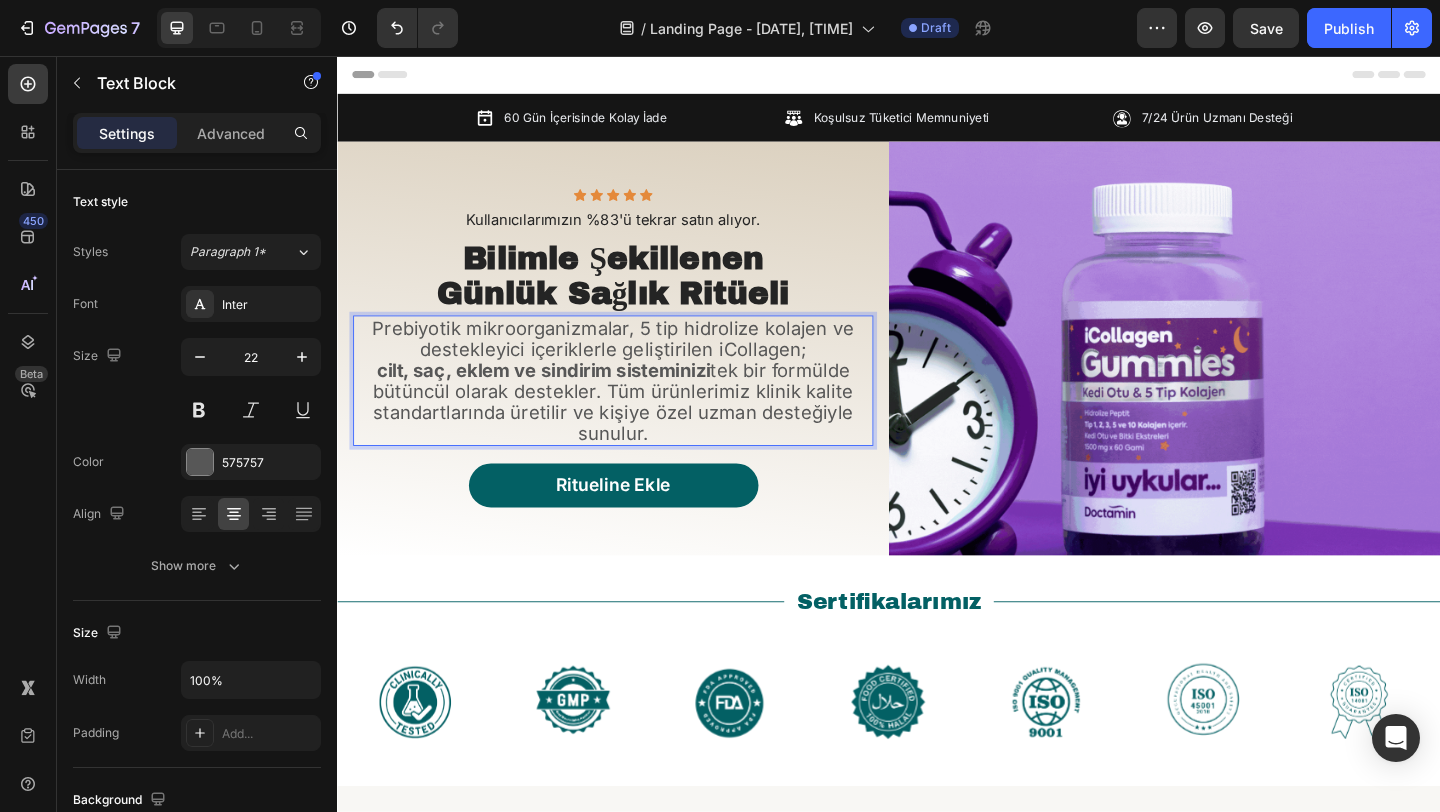 click on "cilt, saç, eklem ve sindirim sisteminizi  tek bir formülde bütüncül olarak destekler. Tüm ürünlerimiz klinik kalite standartlarında üretilir ve kişiye özel uzman desteğiyle sunulur." at bounding box center [637, 432] 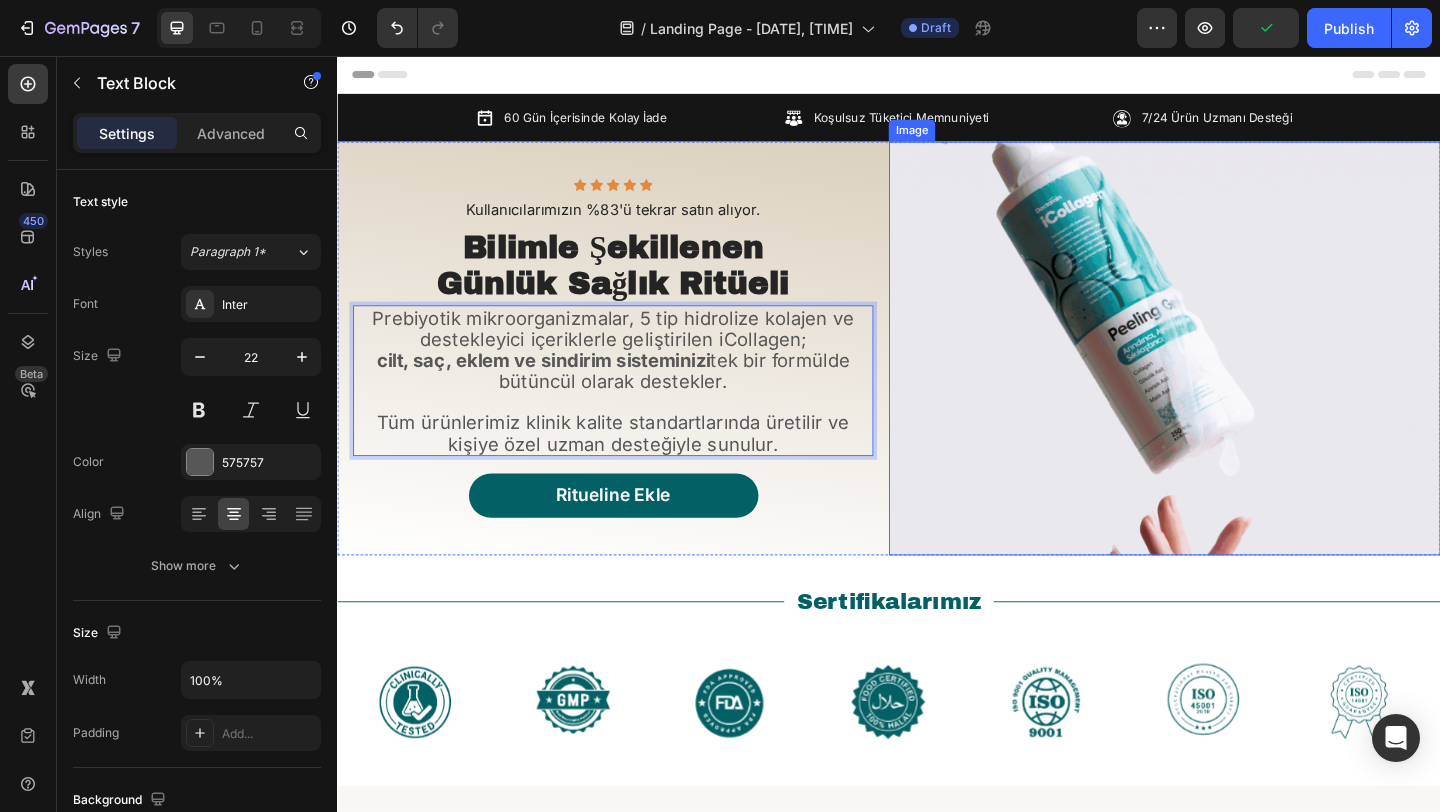 click at bounding box center (1237, 374) 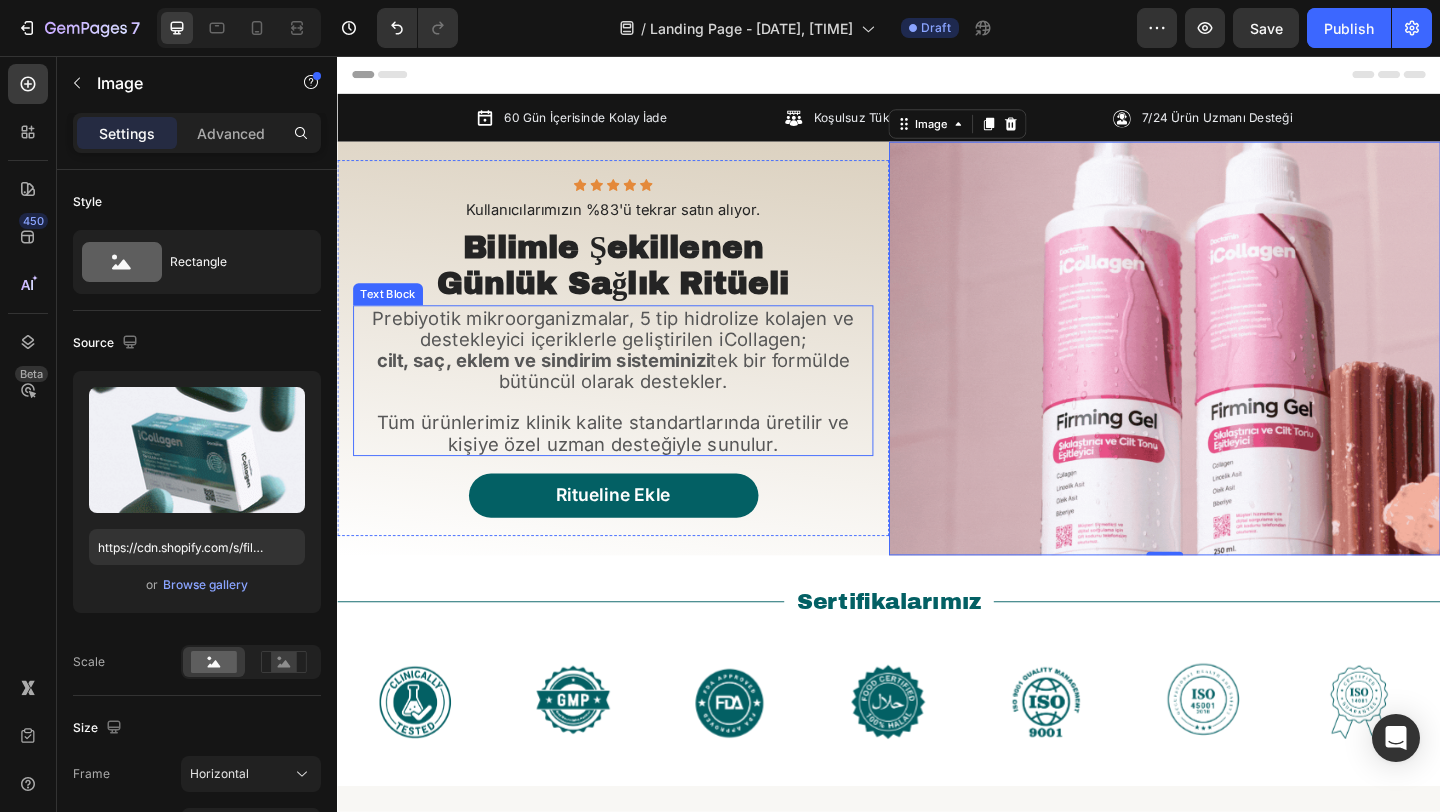 click on "Tüm ürünlerimiz klinik kalite standartlarında üretilir ve kişiye özel uzman desteğiyle sunulur." at bounding box center [637, 466] 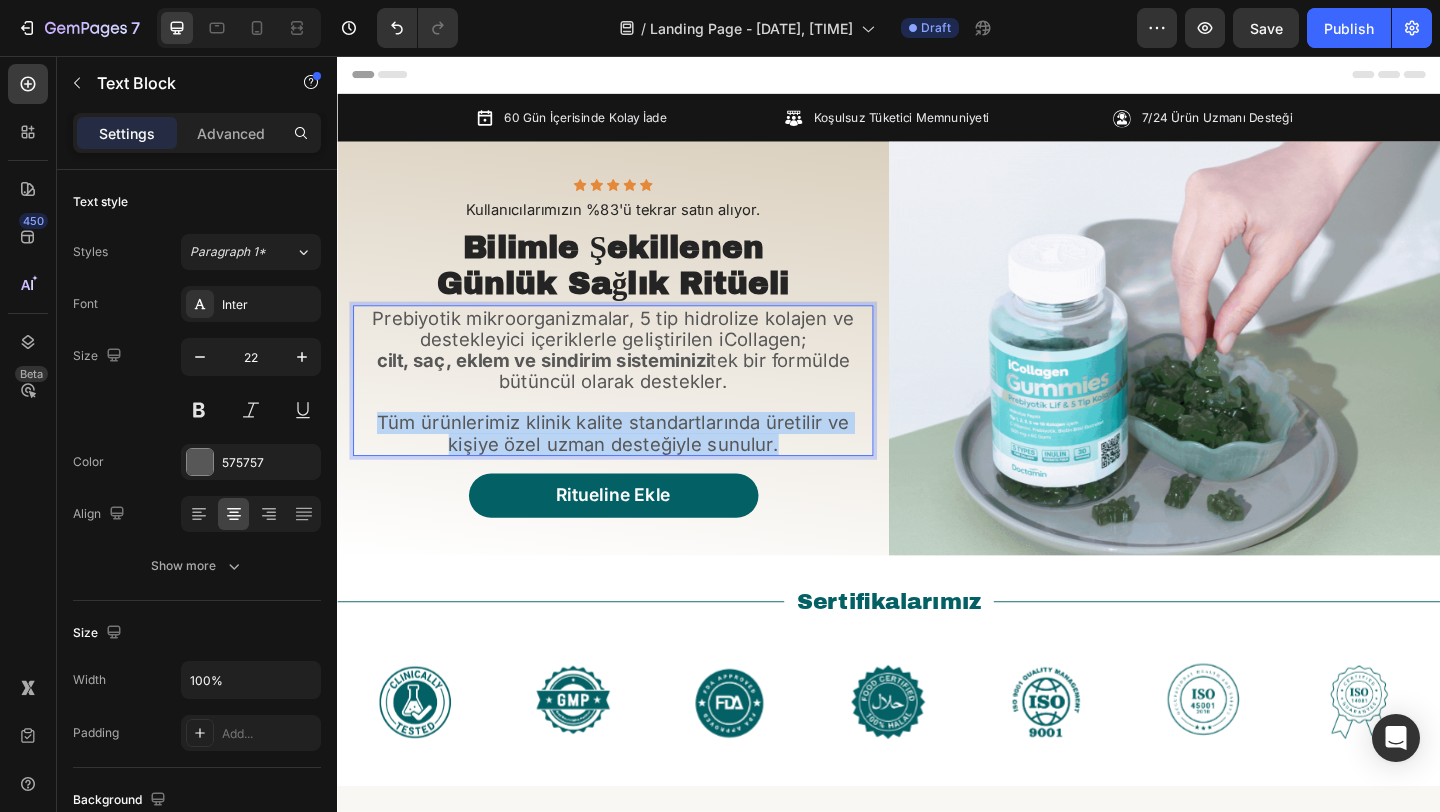 click on "Tüm ürünlerimiz klinik kalite standartlarında üretilir ve kişiye özel uzman desteğiyle sunulur." at bounding box center (637, 466) 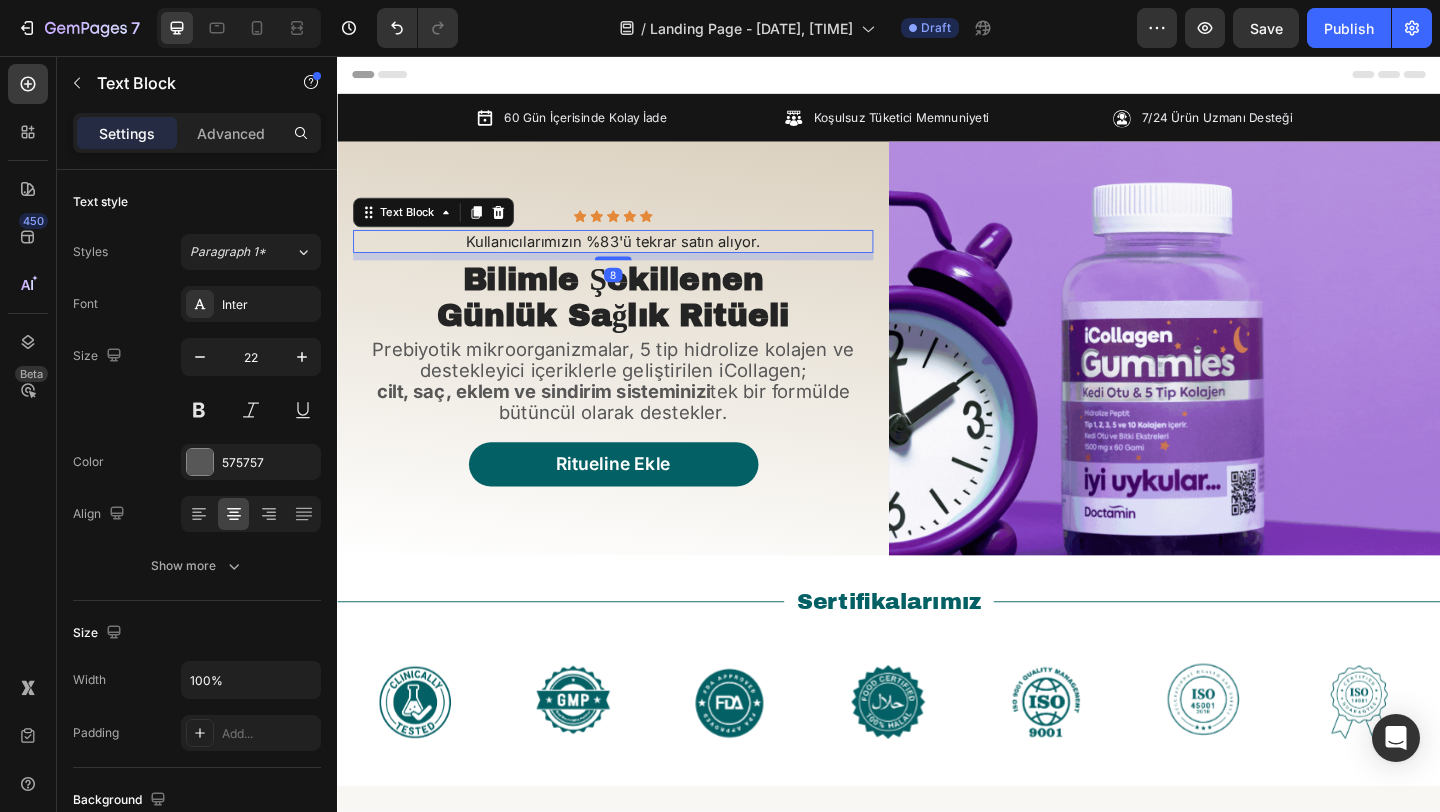 click on "Kullanıcılarımızın %83'ü tekrar satın alıyor." at bounding box center [637, 257] 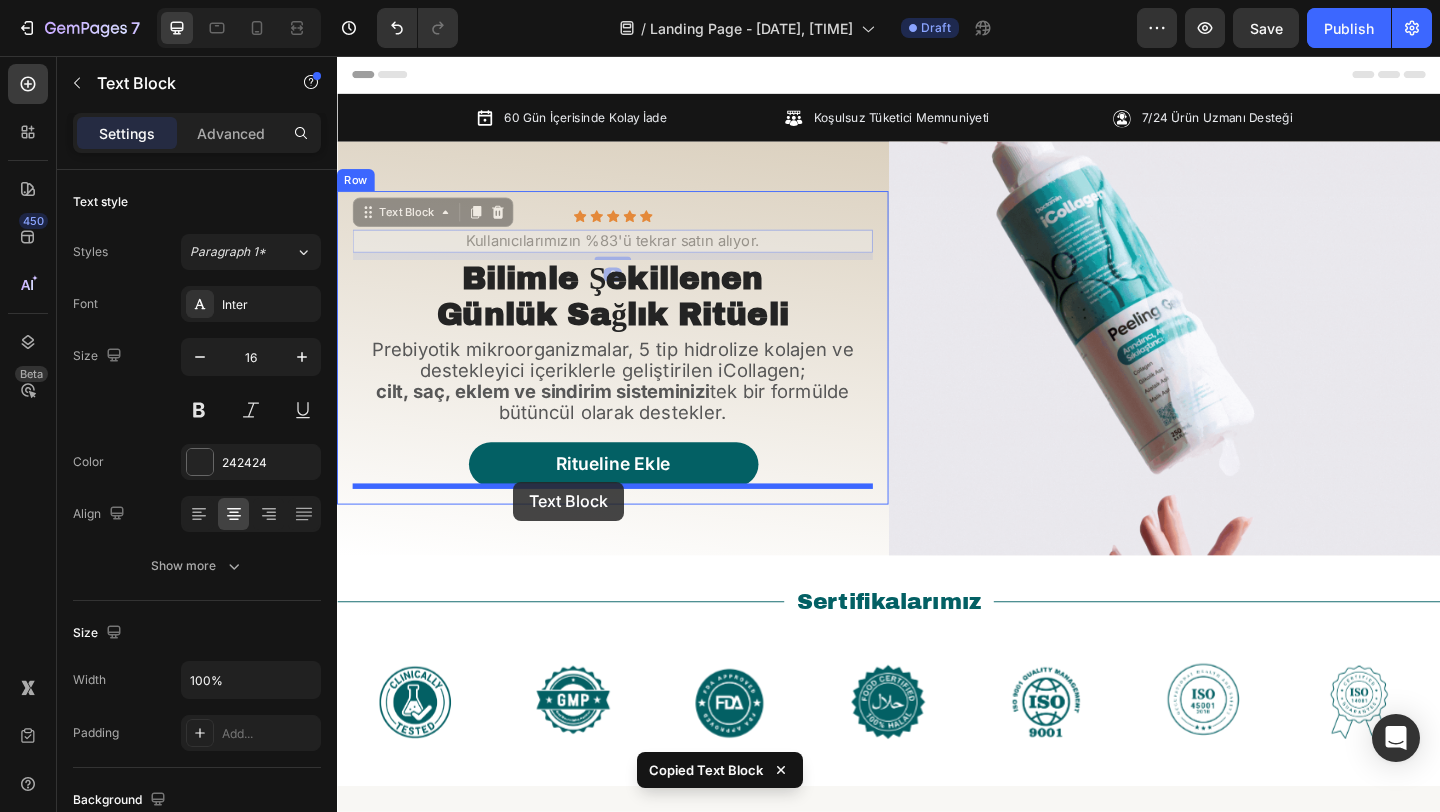 drag, startPoint x: 437, startPoint y: 235, endPoint x: 529, endPoint y: 519, distance: 298.52972 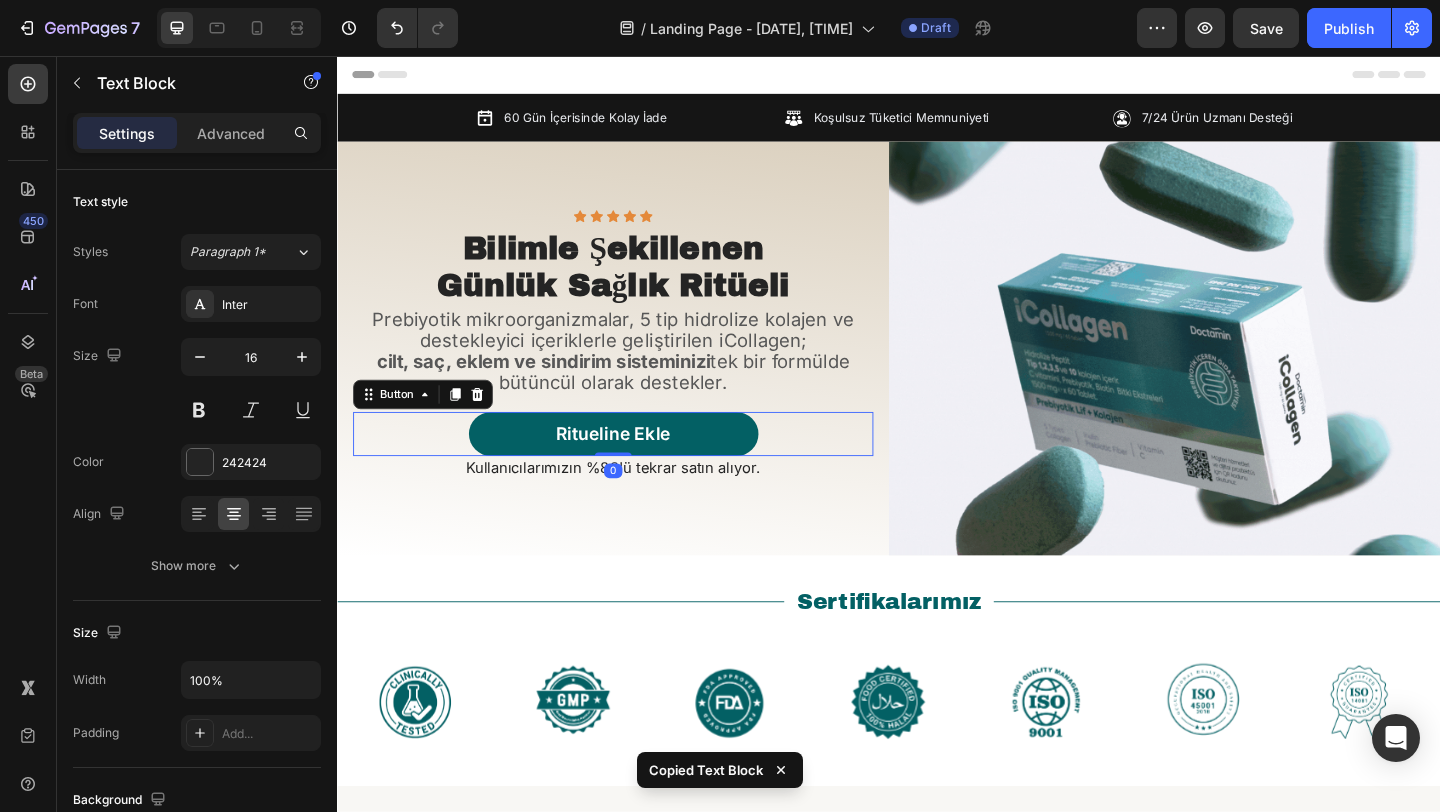click on "Ritueline Ekle Button   0" at bounding box center [637, 467] 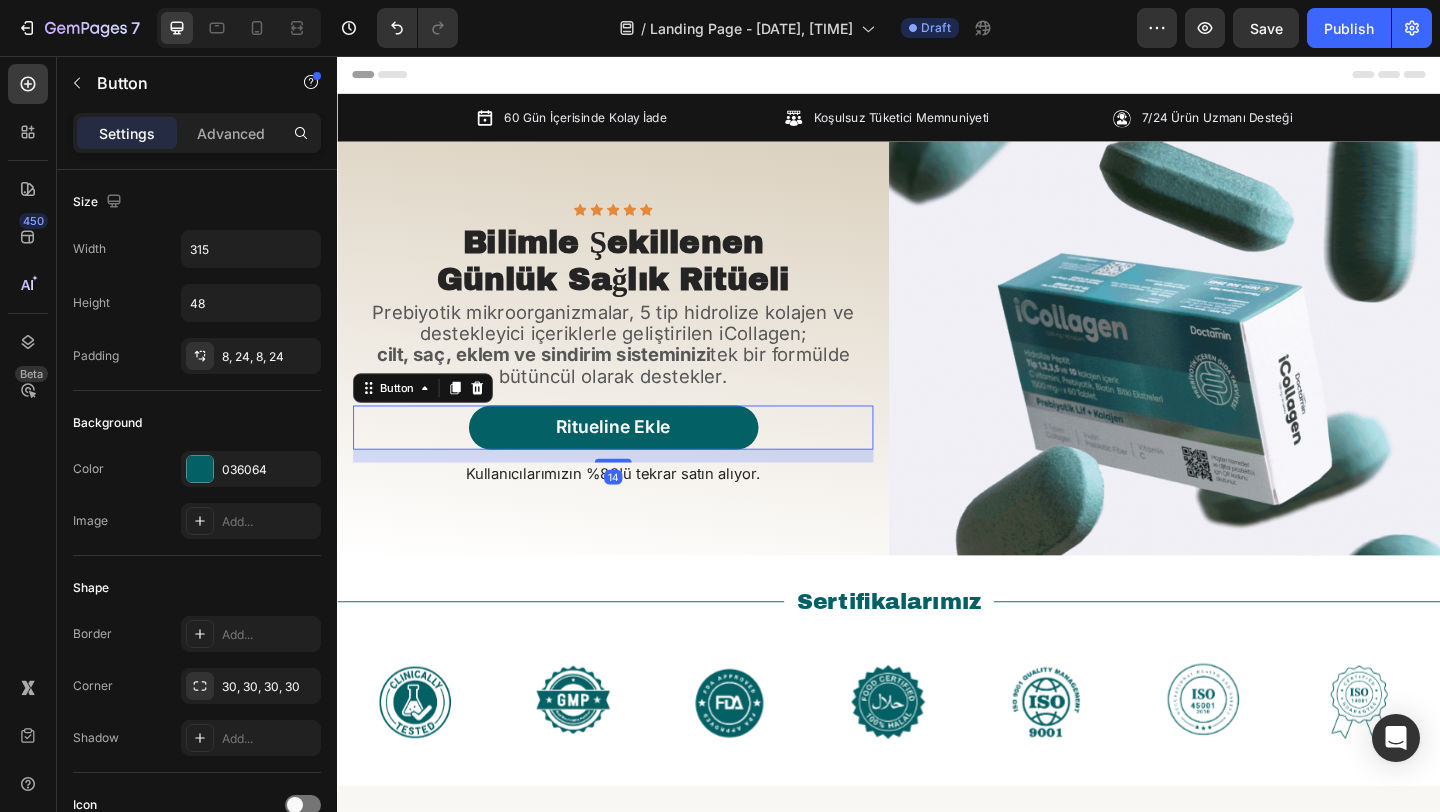 drag, startPoint x: 651, startPoint y: 485, endPoint x: 651, endPoint y: 499, distance: 14 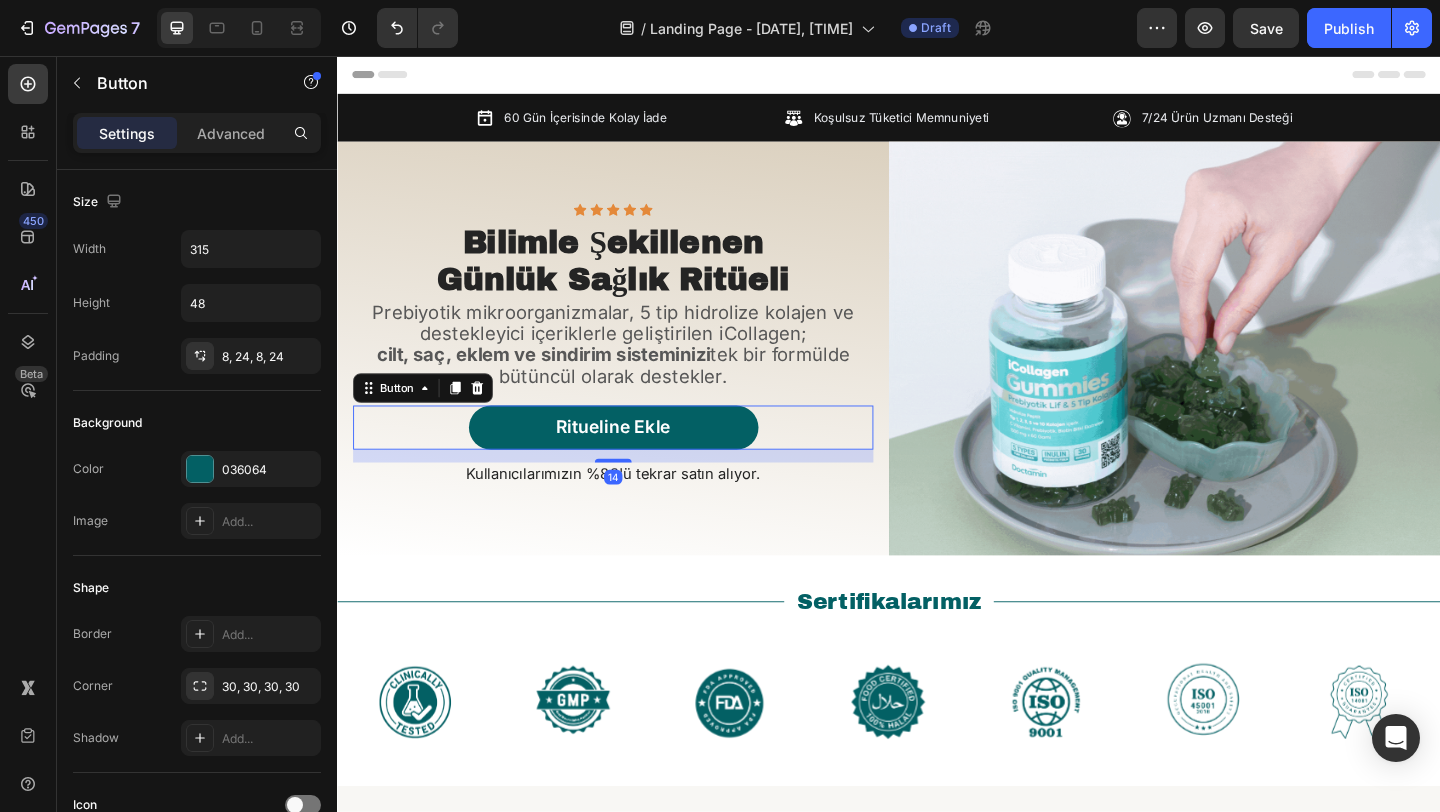 click on "Icon Icon Icon Icon Icon Icon List Row ⁠⁠⁠⁠⁠⁠⁠ Bilimle Şekillenen  Günlük Sağlık Ritüeli Heading Prebiyotik mikroorganizmalar, 5 tip hidrolize kolajen ve destekleyici içeriklerle geliştirilen iCollagen;  cilt, saç, eklem ve sindirim sisteminizi  tek bir formülde bütüncül olarak destekler.  Text Block Ritueline Ekle Button   14 Kullanıcılarımızın %83'ü tekrar satın alıyor. Text Block" at bounding box center [637, 373] 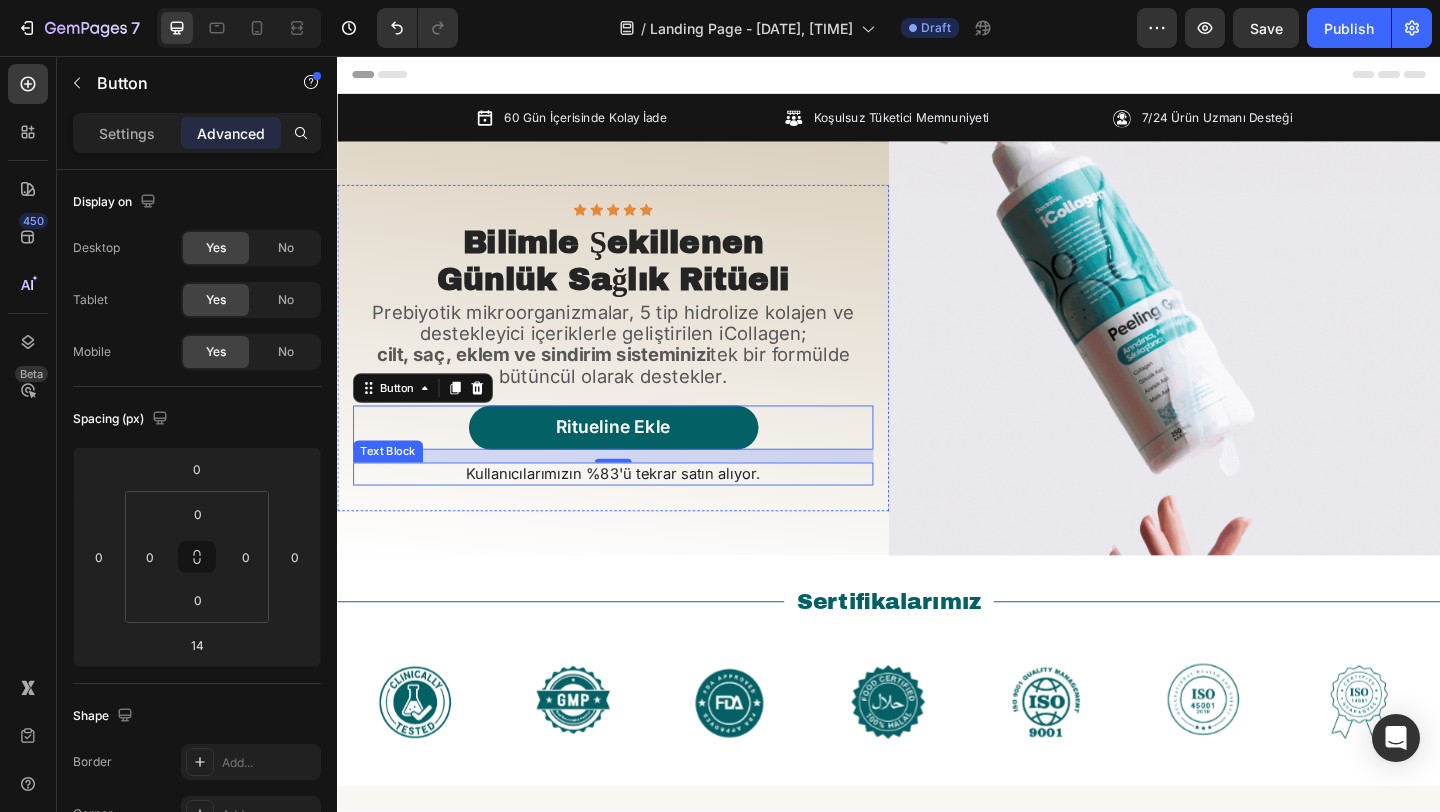 click on "Kullanıcılarımızın %83'ü tekrar satın alıyor." at bounding box center (637, 510) 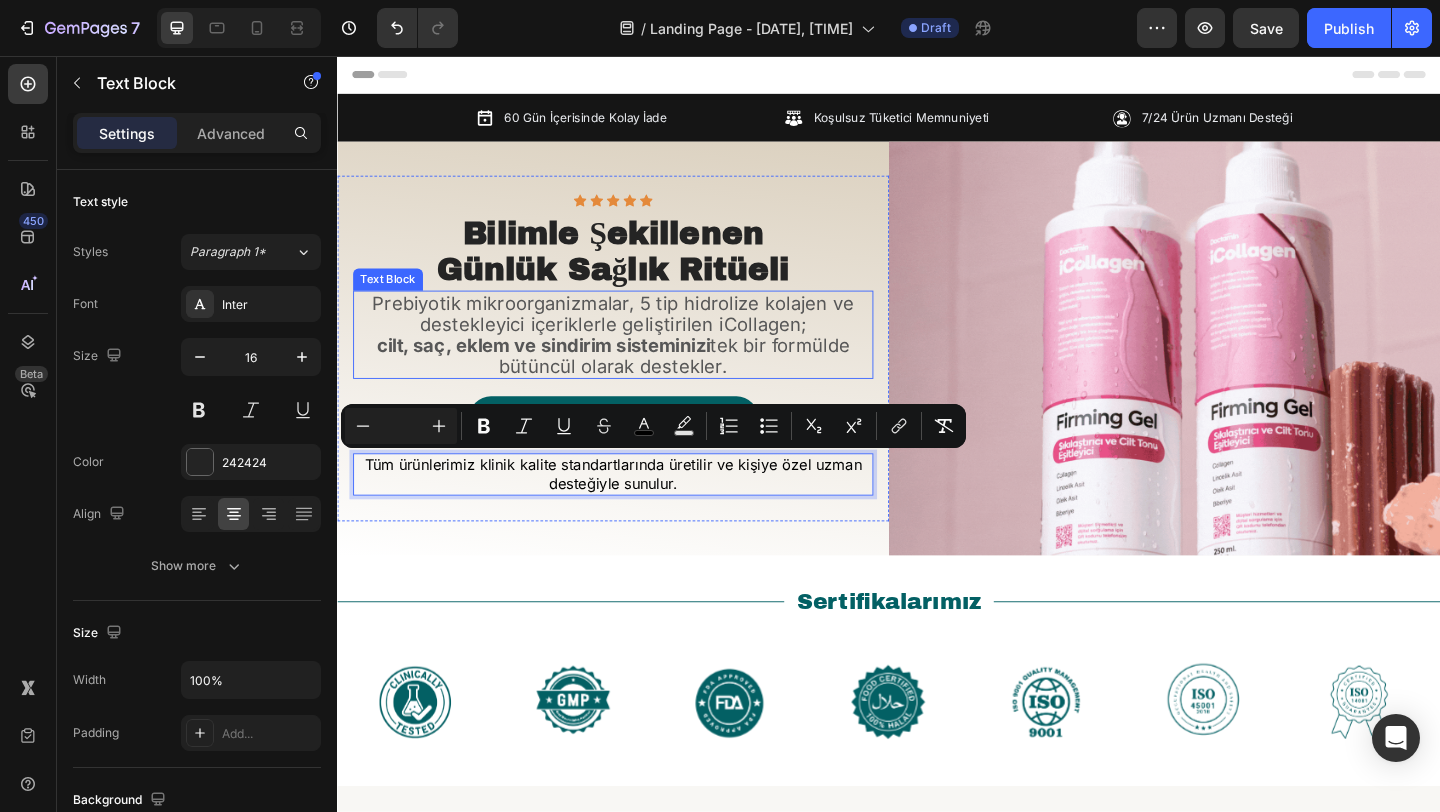 click on "cilt, saç, eklem ve sindirim sisteminizi  tek bir formülde bütüncül olarak destekler." at bounding box center [637, 382] 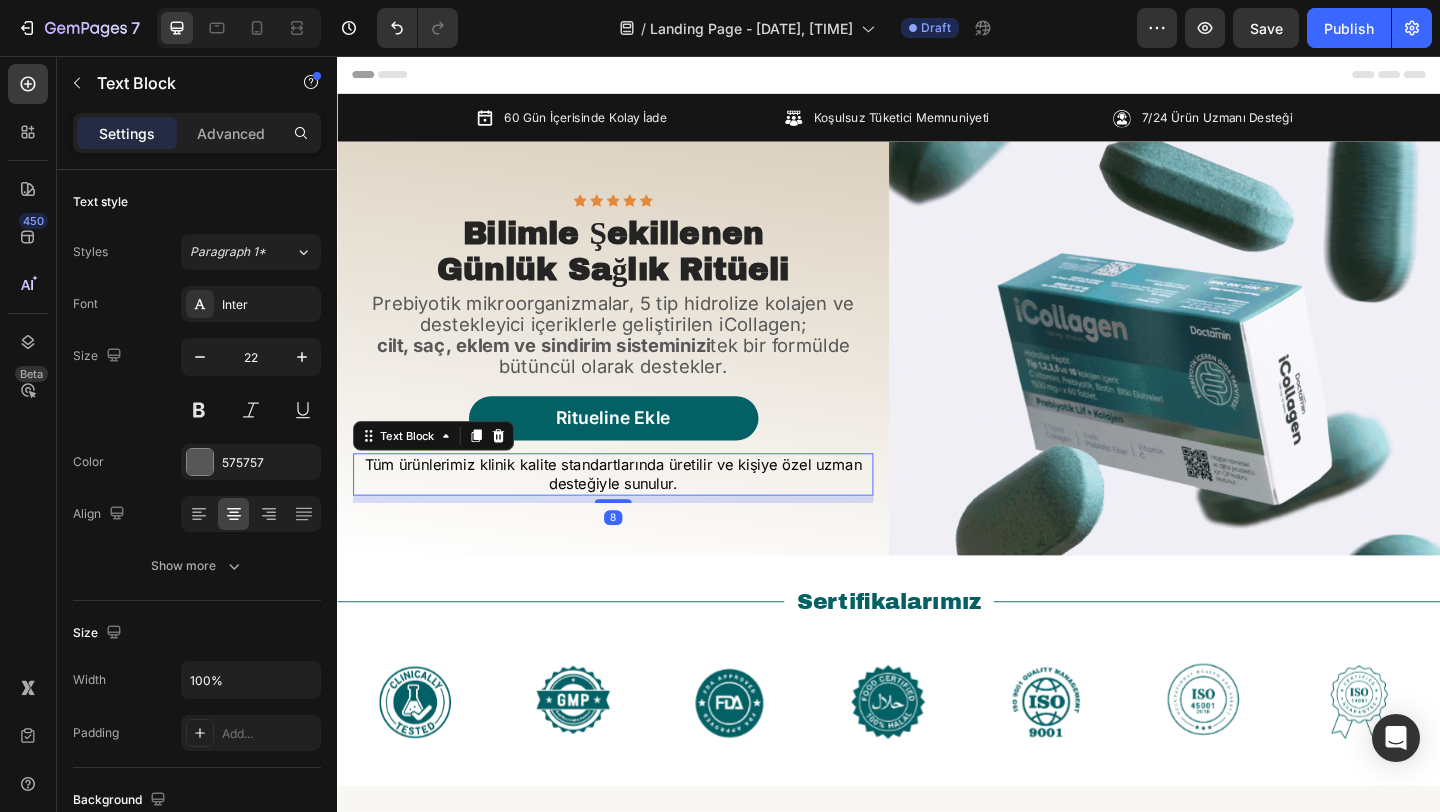 click on "Tüm ürünlerimiz klinik kalite standartlarında üretilir ve kişiye özel uzman desteğiyle sunulur." at bounding box center [637, 511] 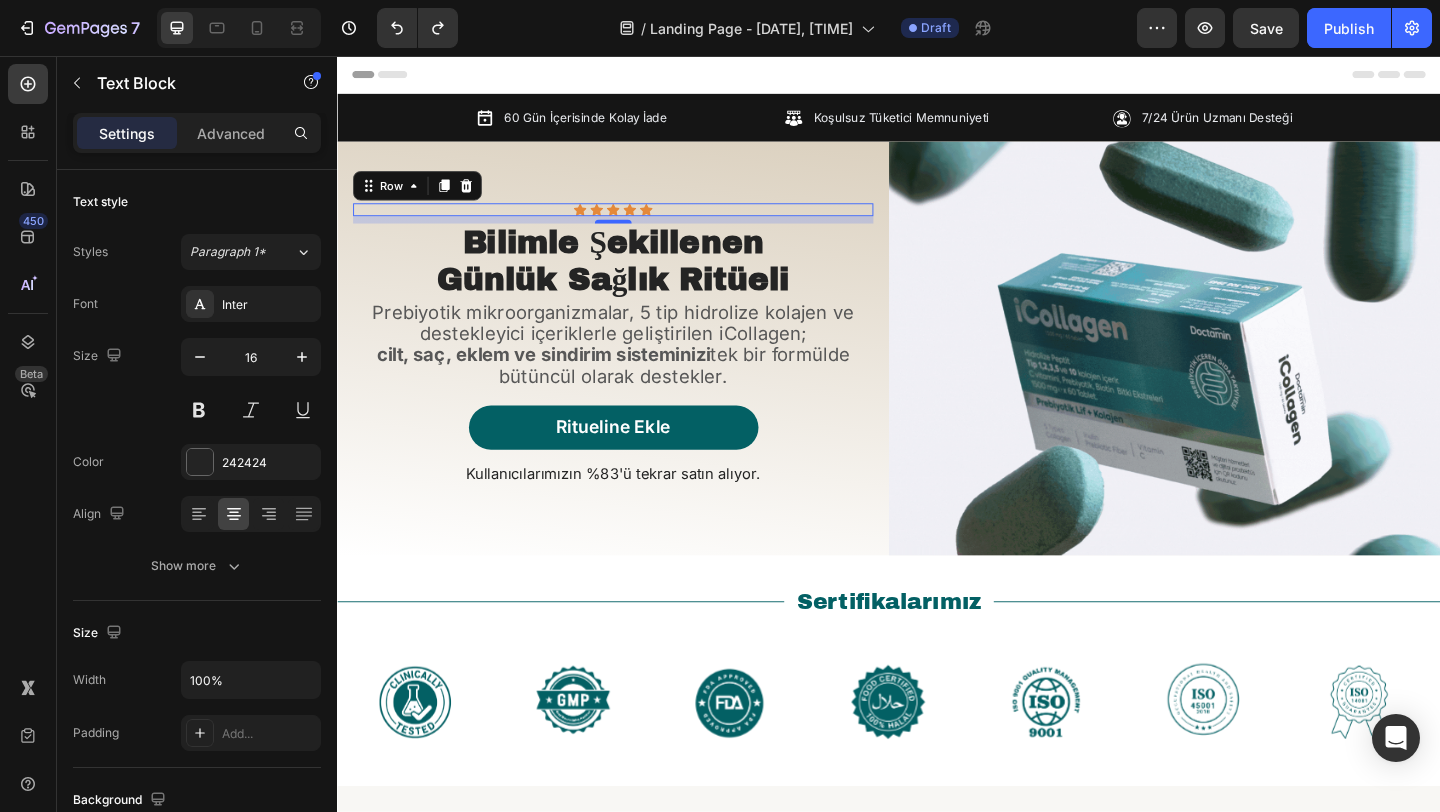click on "Icon Icon Icon Icon Icon Icon List Row   0" at bounding box center (637, 223) 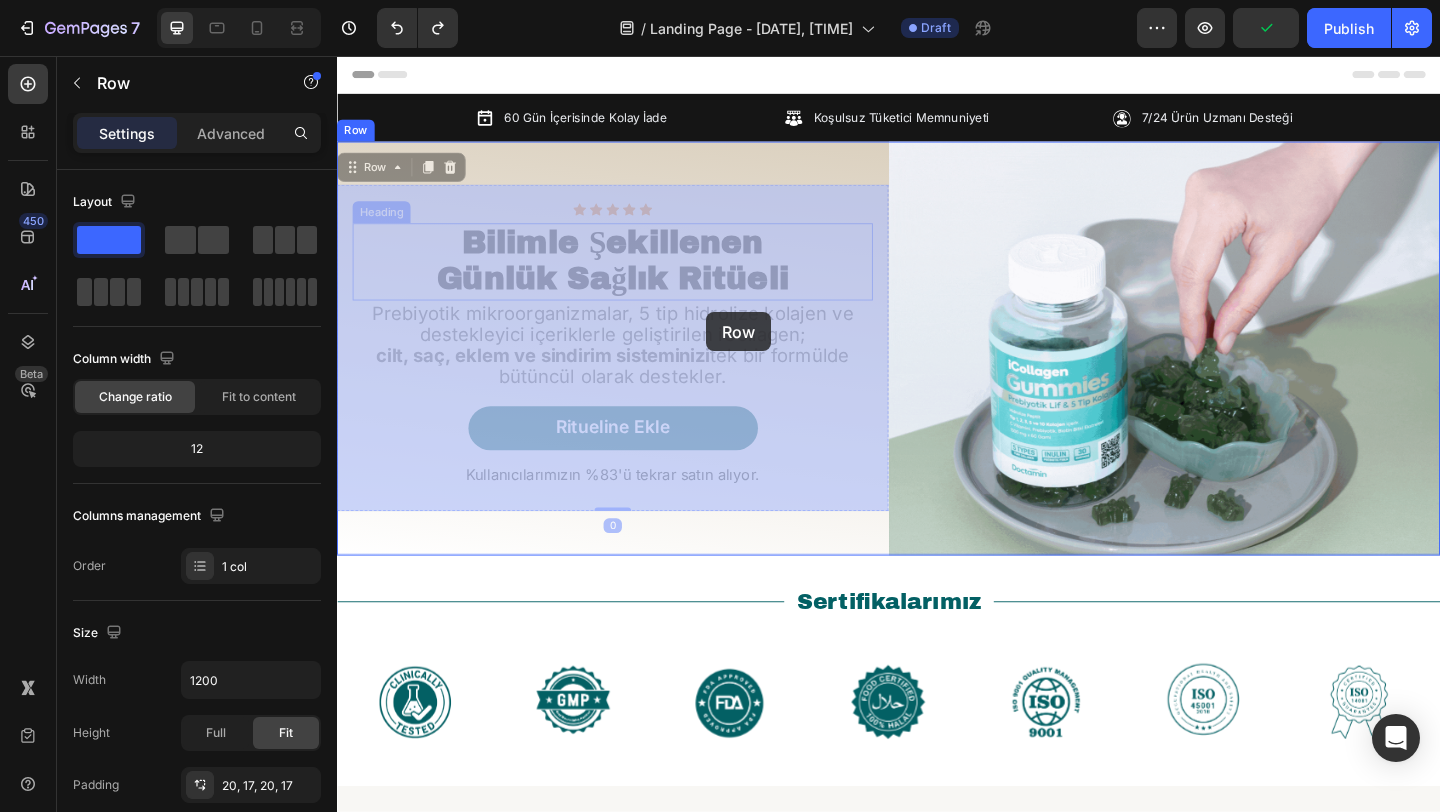drag, startPoint x: 735, startPoint y: 212, endPoint x: 738, endPoint y: 334, distance: 122.03688 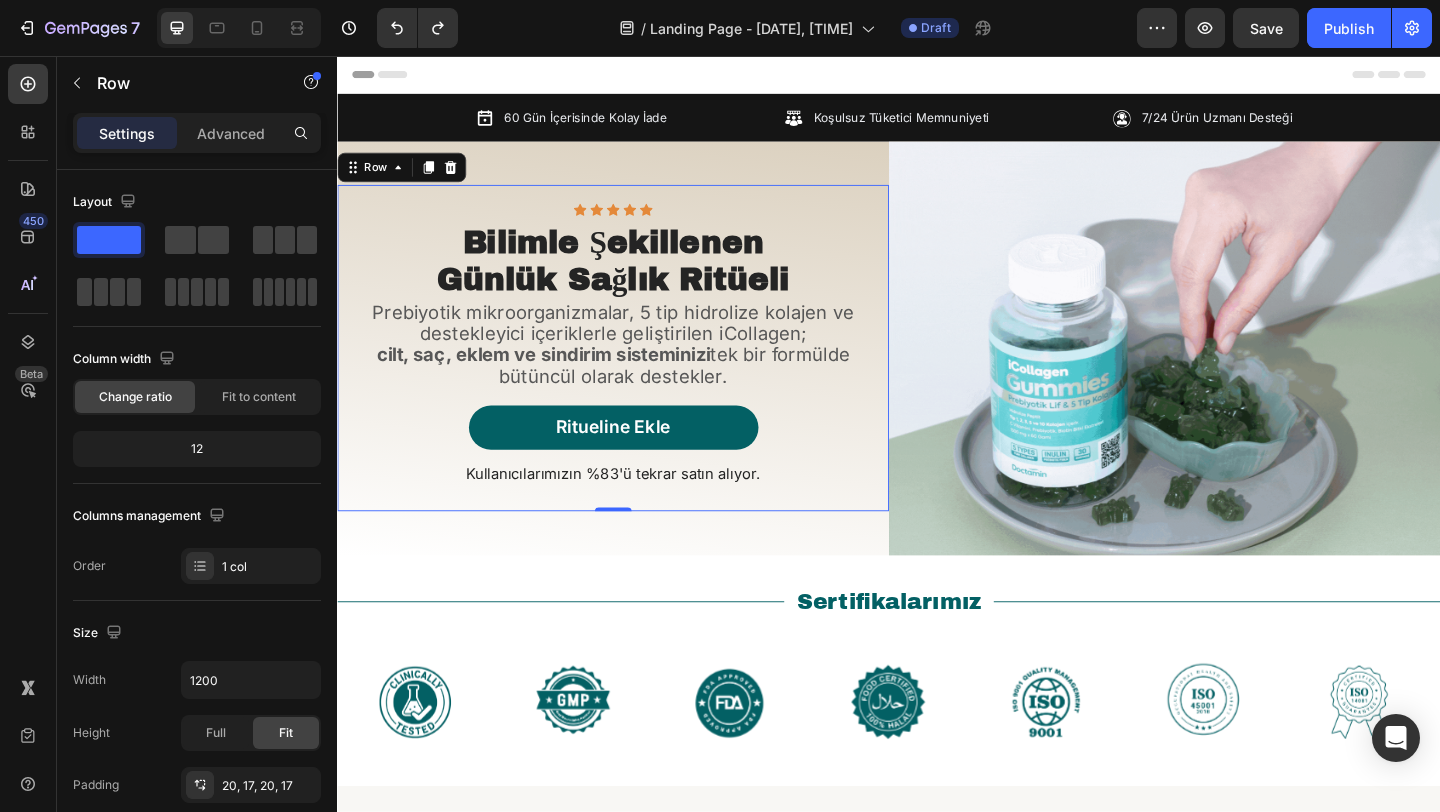 click on "Icon Icon Icon Icon Icon Icon List Row ⁠⁠⁠⁠⁠⁠⁠ Bilimle Şekillenen  Günlük Sağlık Ritüeli Heading Prebiyotik mikroorganizmalar, 5 tip hidrolize kolajen ve destekleyici içeriklerle geliştirilen iCollagen;  cilt, saç, eklem ve sindirim sisteminizi  tek bir formülde bütüncül olarak destekler.  Text Block Ritueline Ekle Button Kullanıcılarımızın %83'ü tekrar satın alıyor. Text Block Row   0" at bounding box center (637, 373) 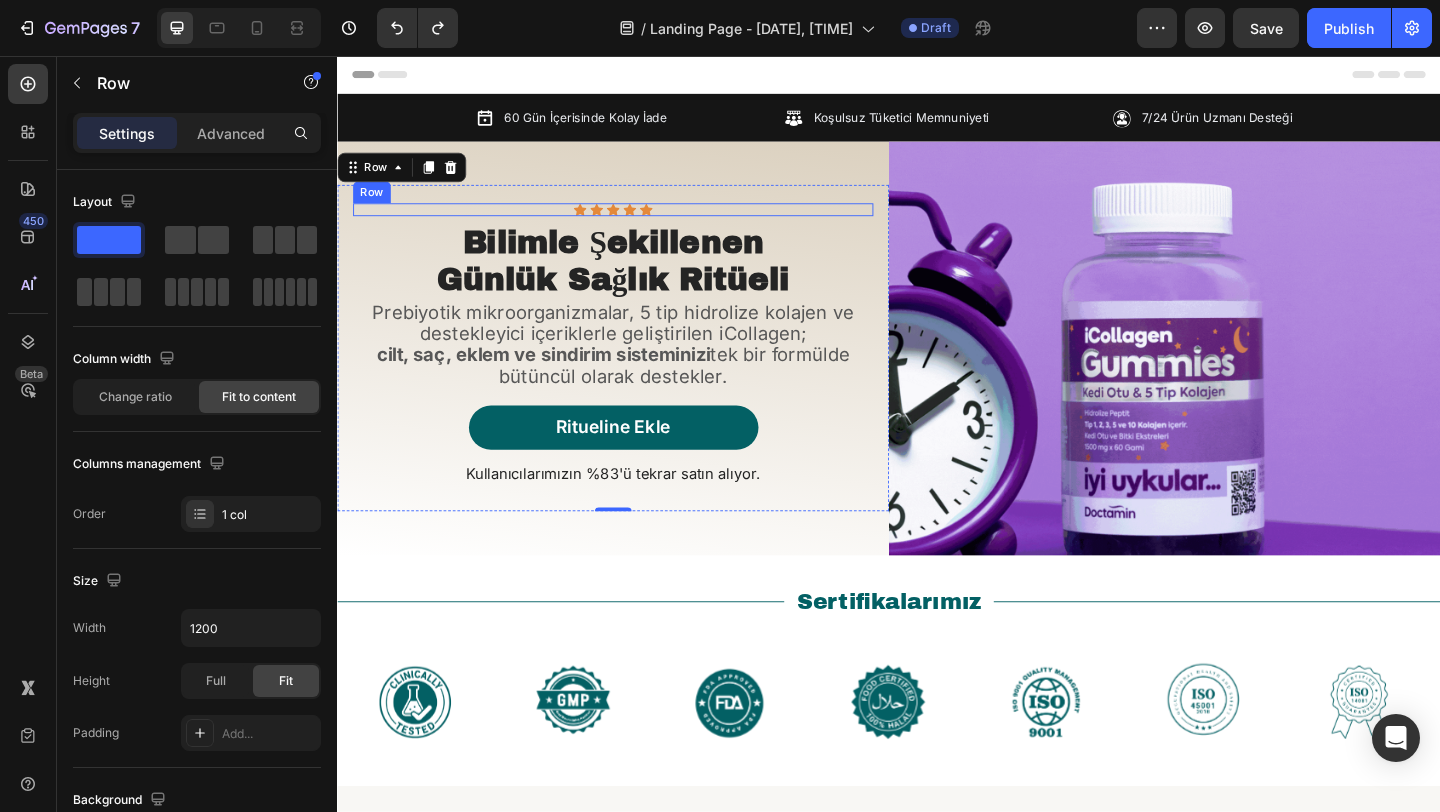 click on "Icon Icon Icon Icon Icon Icon List Row" at bounding box center [637, 223] 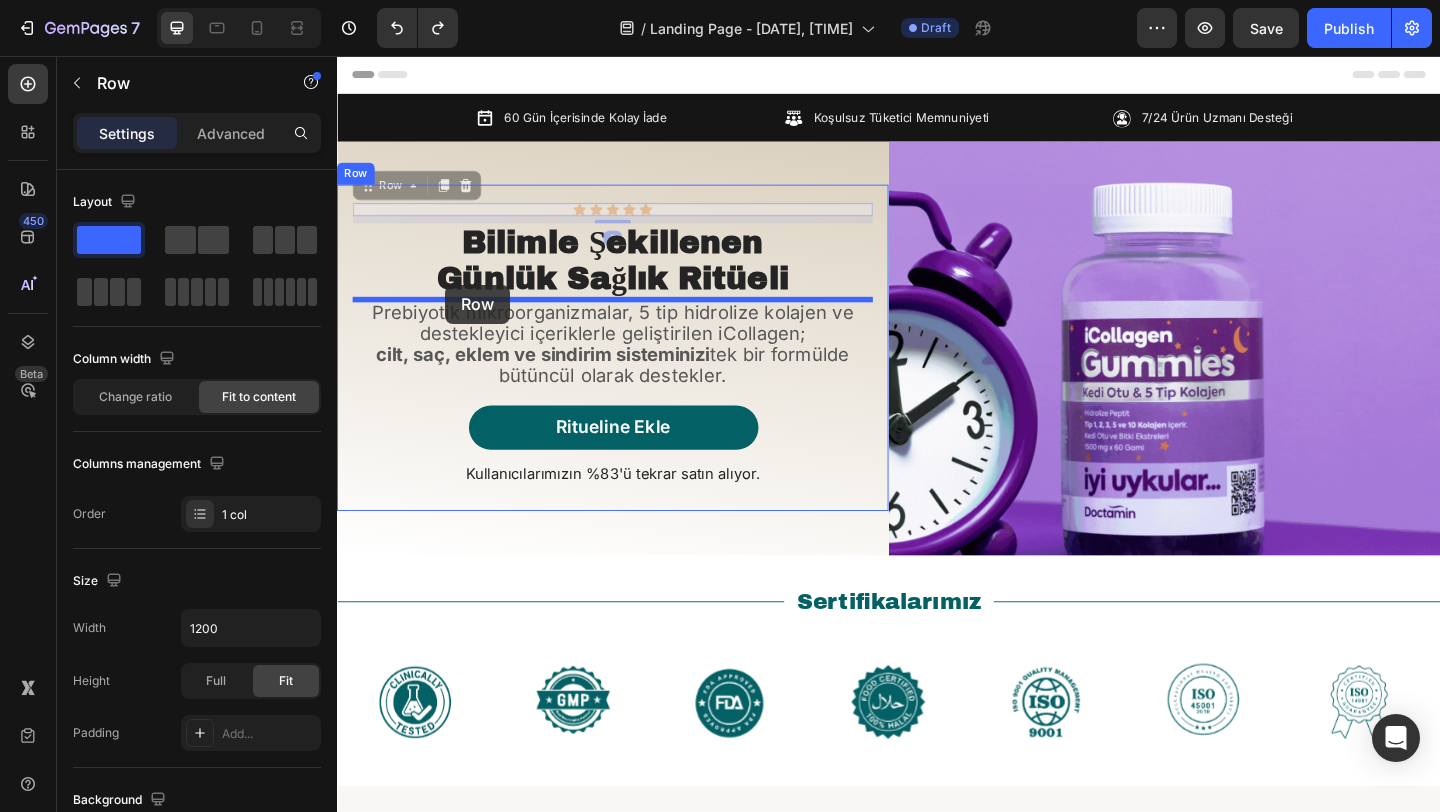 drag, startPoint x: 383, startPoint y: 201, endPoint x: 454, endPoint y: 305, distance: 125.92458 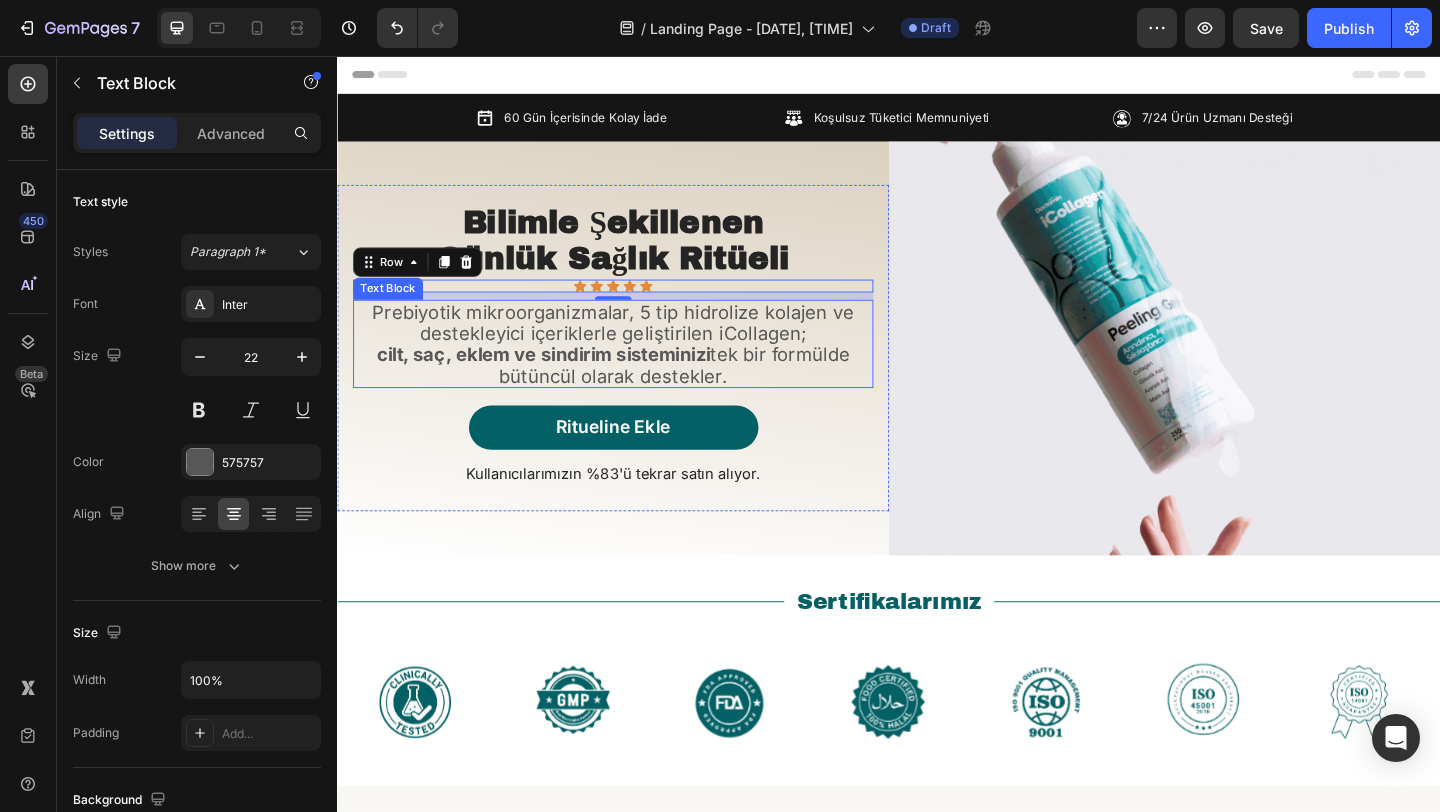click on "cilt, saç, eklem ve sindirim sisteminizi  tek bir formülde bütüncül olarak destekler." at bounding box center [637, 392] 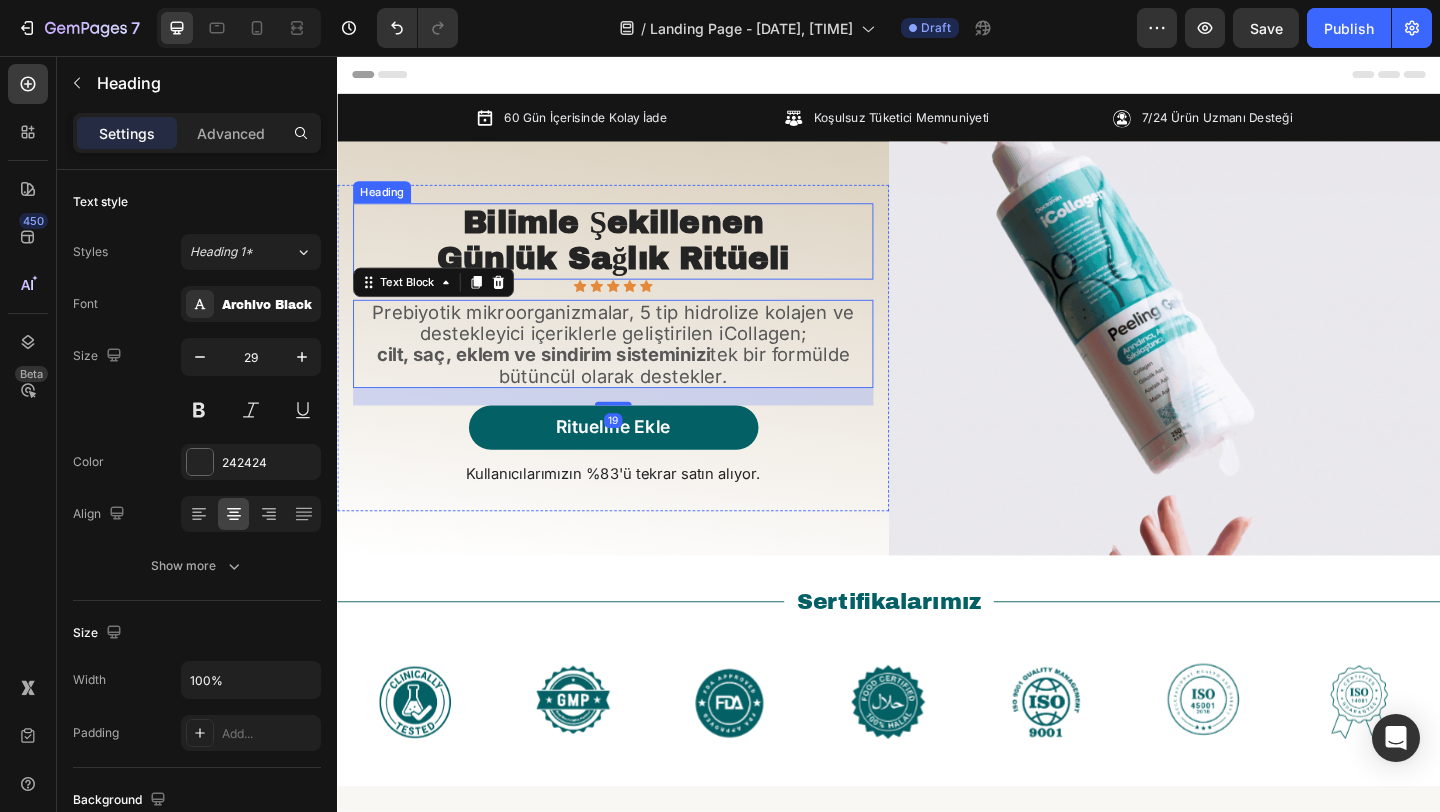 click on "⁠⁠⁠⁠⁠⁠⁠ Bilimle Şekillenen  Günlük Sağlık Ritüeli" at bounding box center (637, 257) 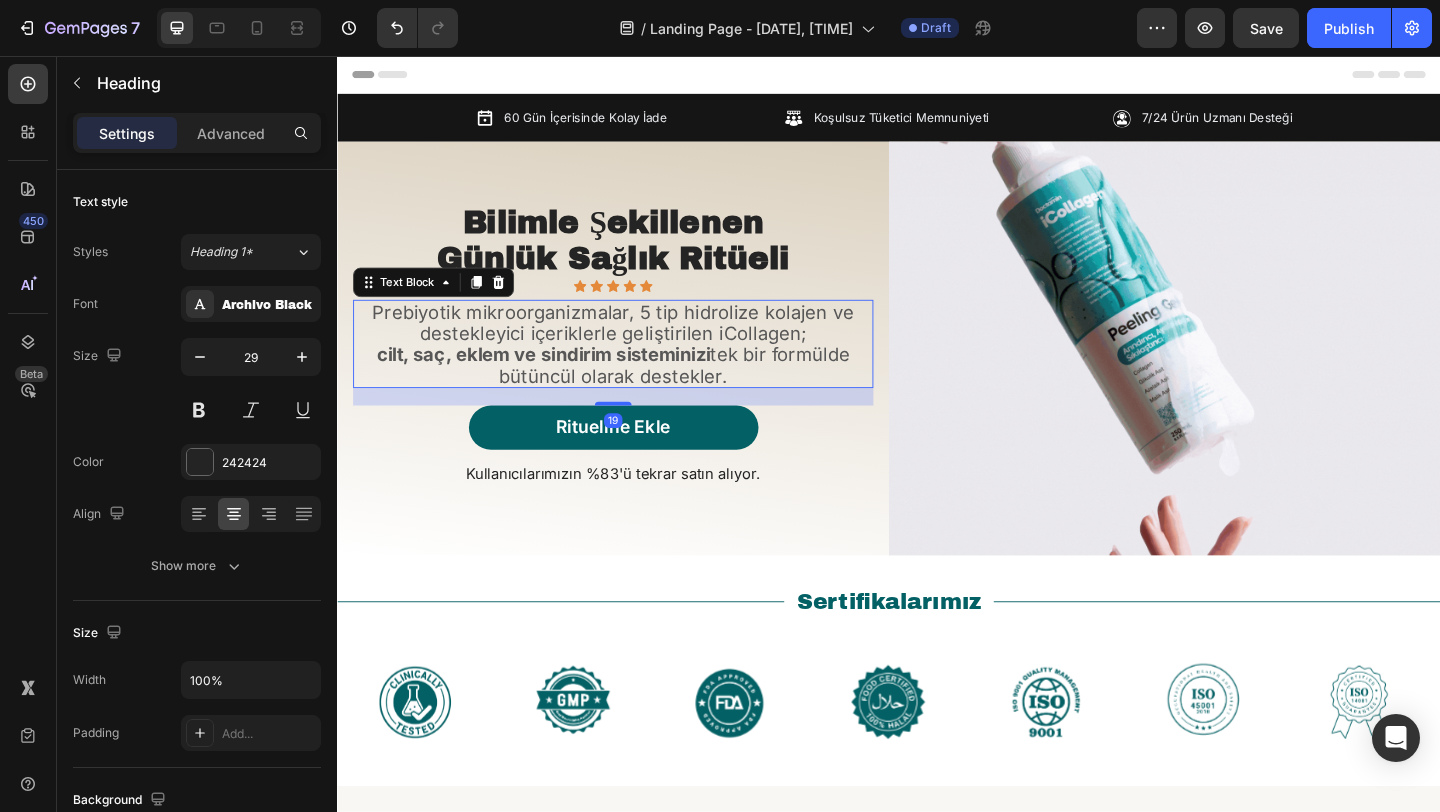click on "Prebiyotik mikroorganizmalar, 5 tip hidrolize kolajen ve destekleyici içeriklerle geliştirilen iCollagen;" at bounding box center [637, 346] 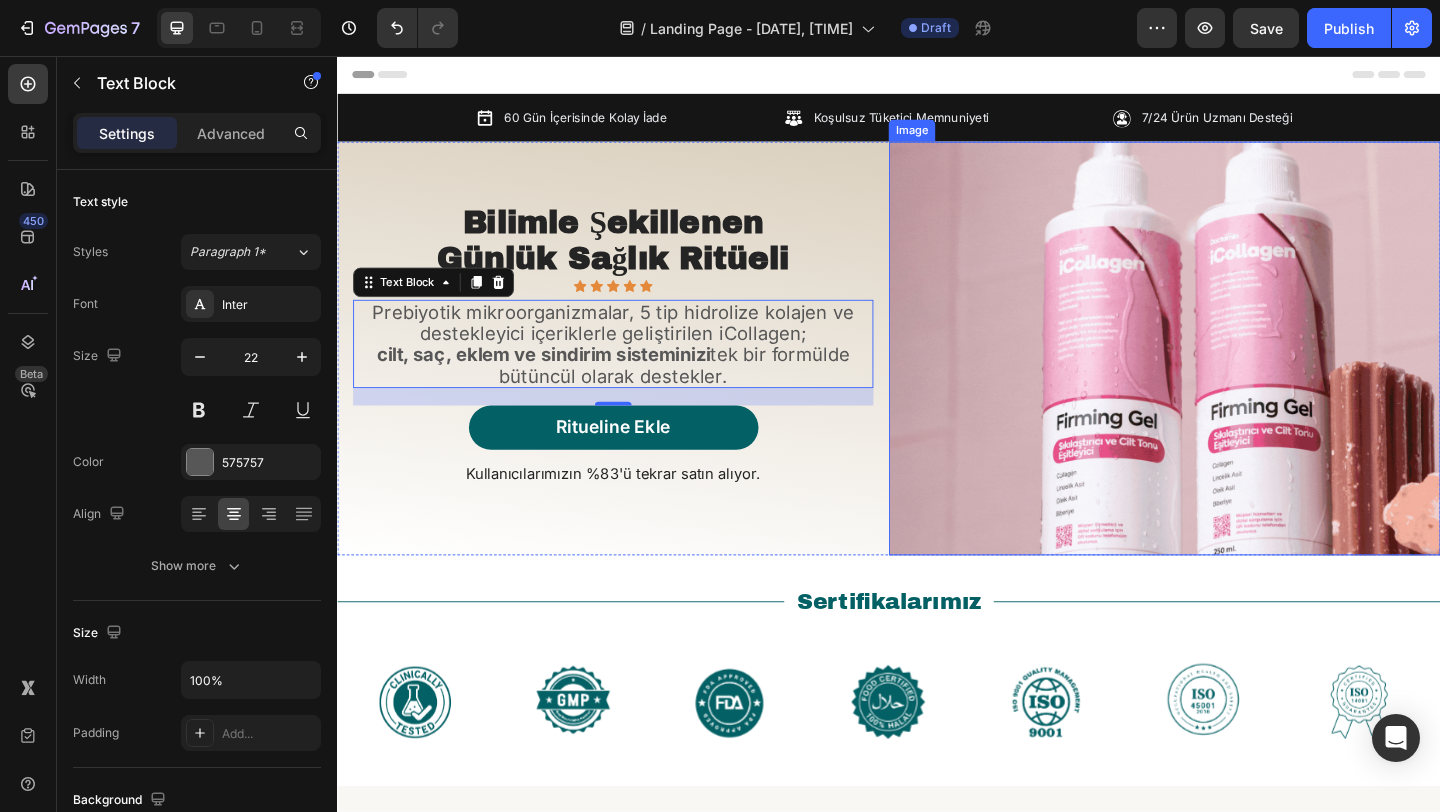 click at bounding box center (1237, 374) 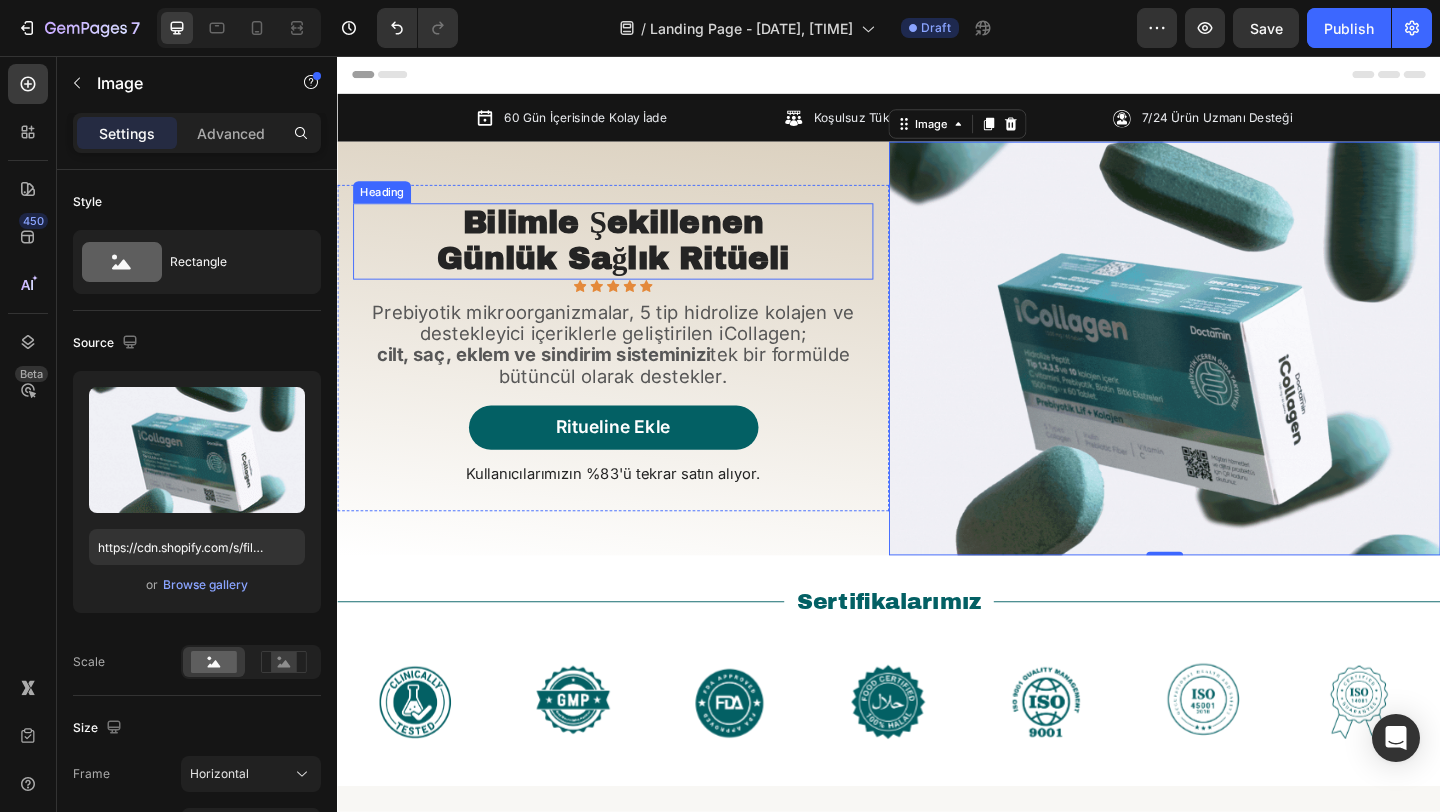 click on "Günlük Sağlık Ritüeli" at bounding box center (637, 276) 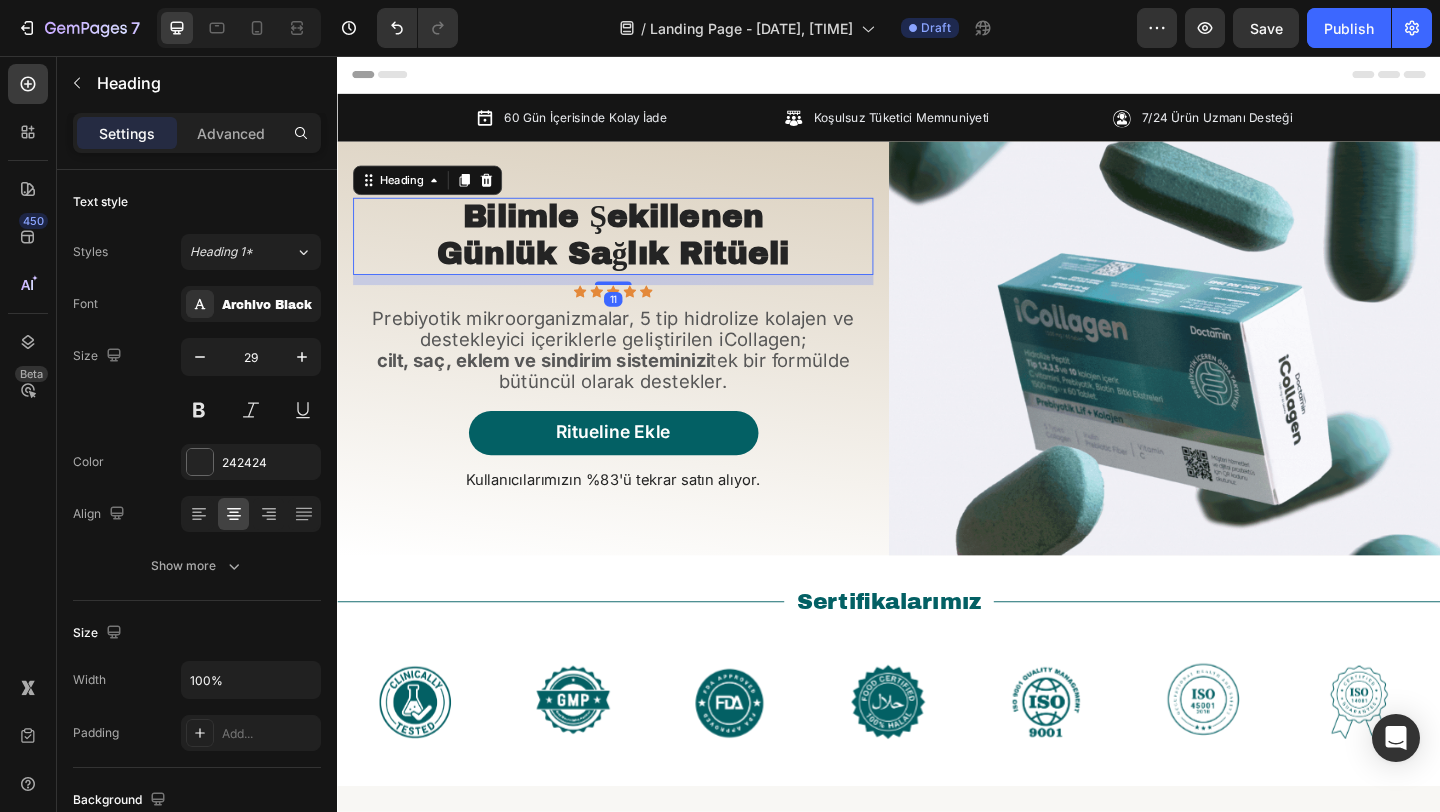 drag, startPoint x: 624, startPoint y: 294, endPoint x: 625, endPoint y: 305, distance: 11.045361 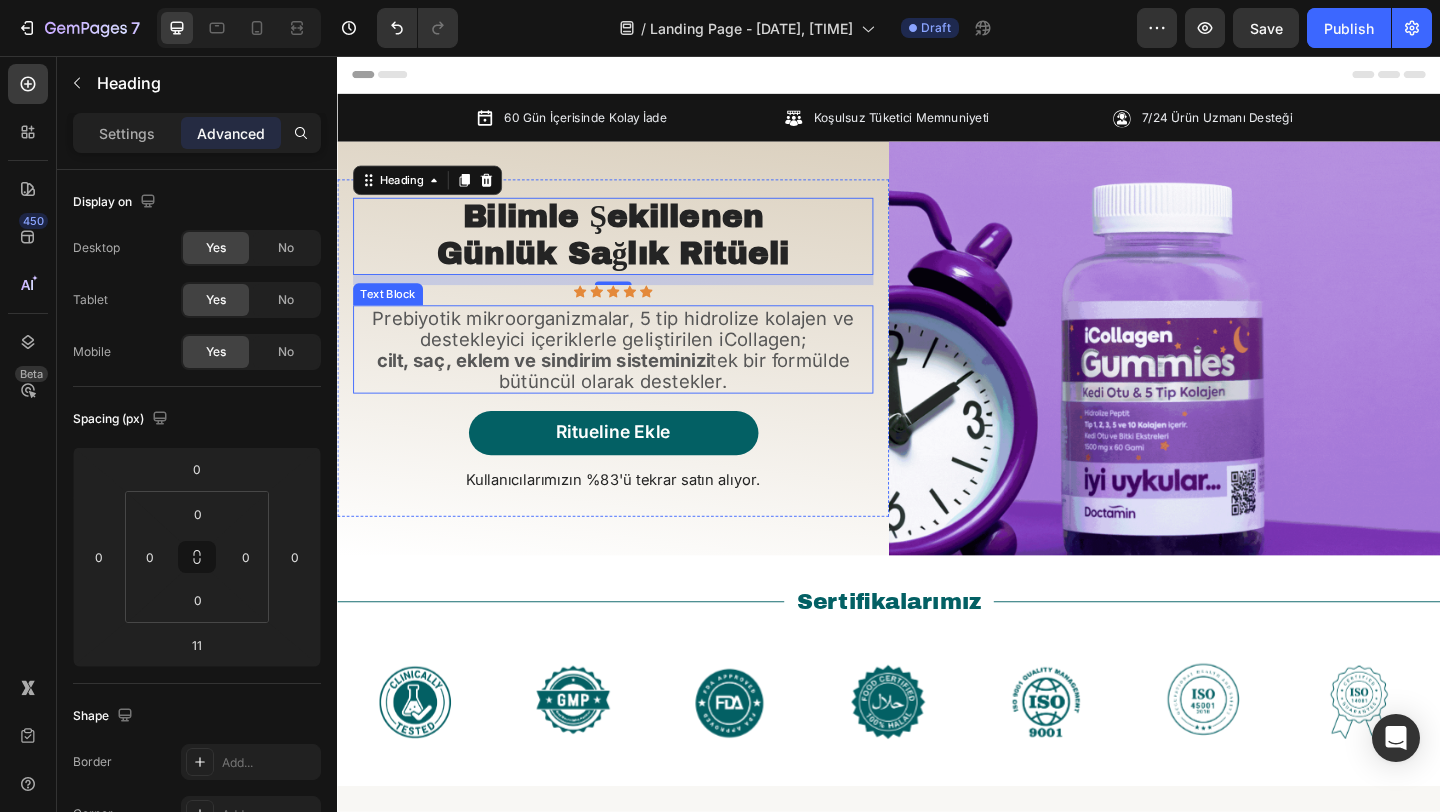 click on "Prebiyotik mikroorganizmalar, 5 tip hidrolize kolajen ve destekleyici içeriklerle geliştirilen iCollagen;" at bounding box center (637, 352) 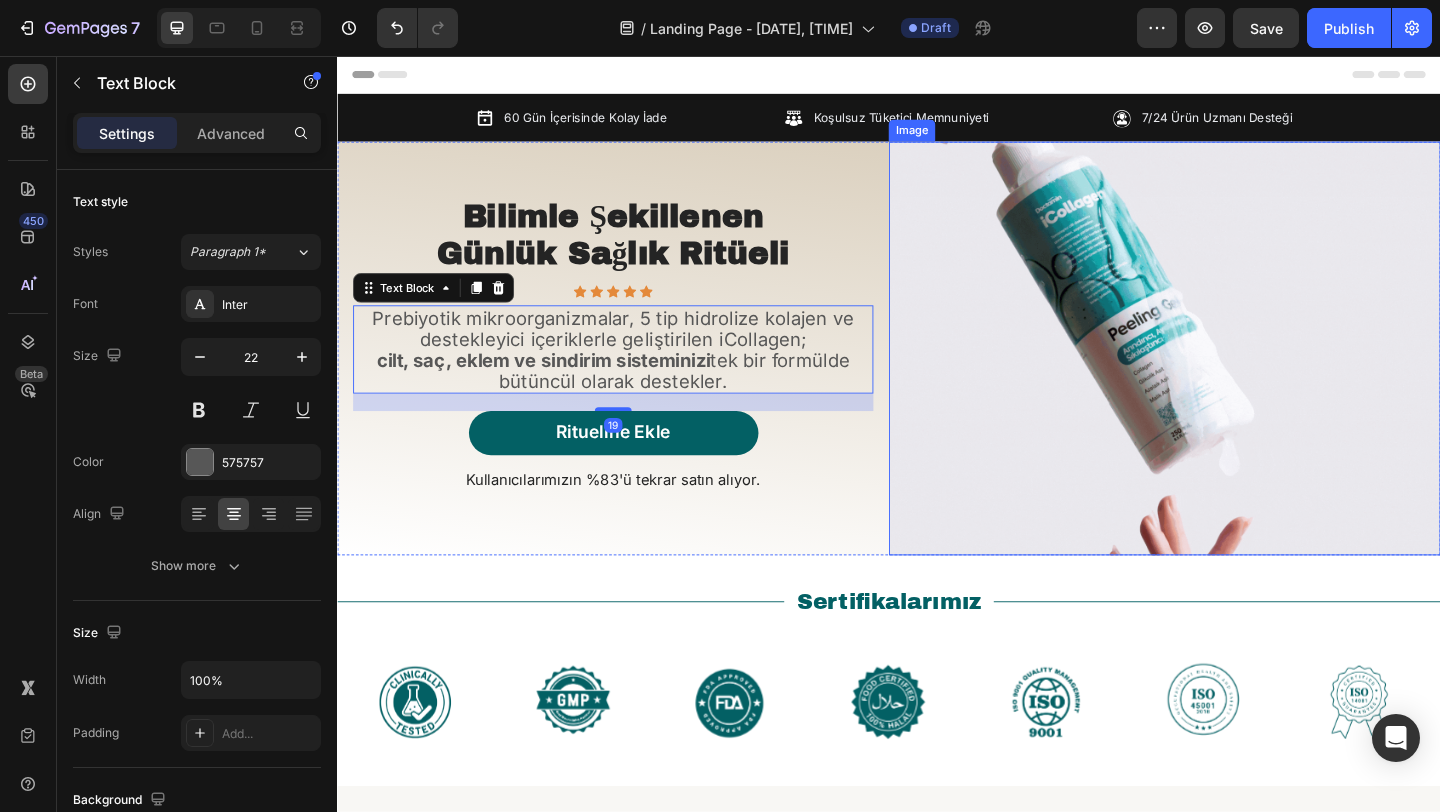 click at bounding box center (1237, 374) 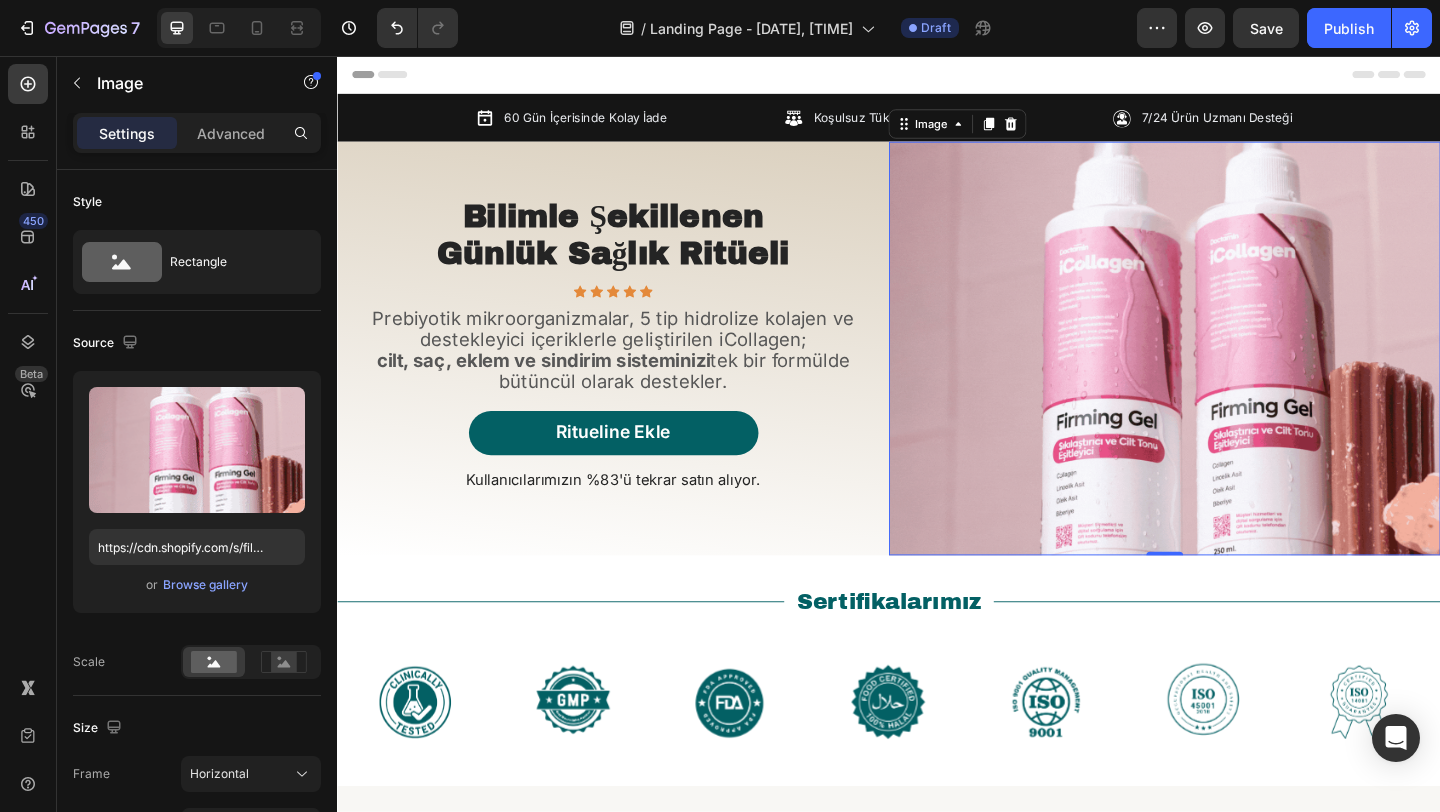 click at bounding box center (1237, 374) 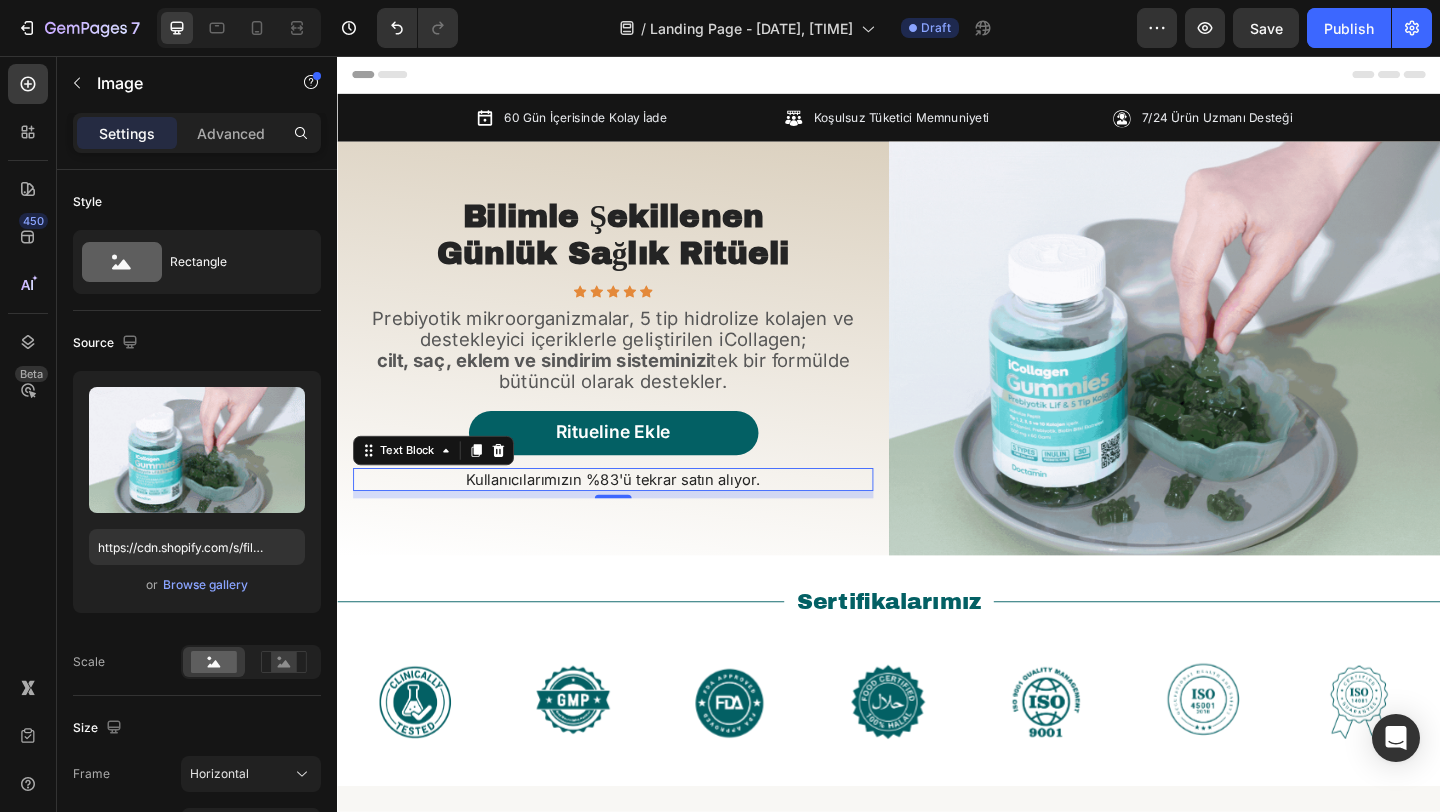 click on "Kullanıcılarımızın %83'ü tekrar satın alıyor." at bounding box center (637, 516) 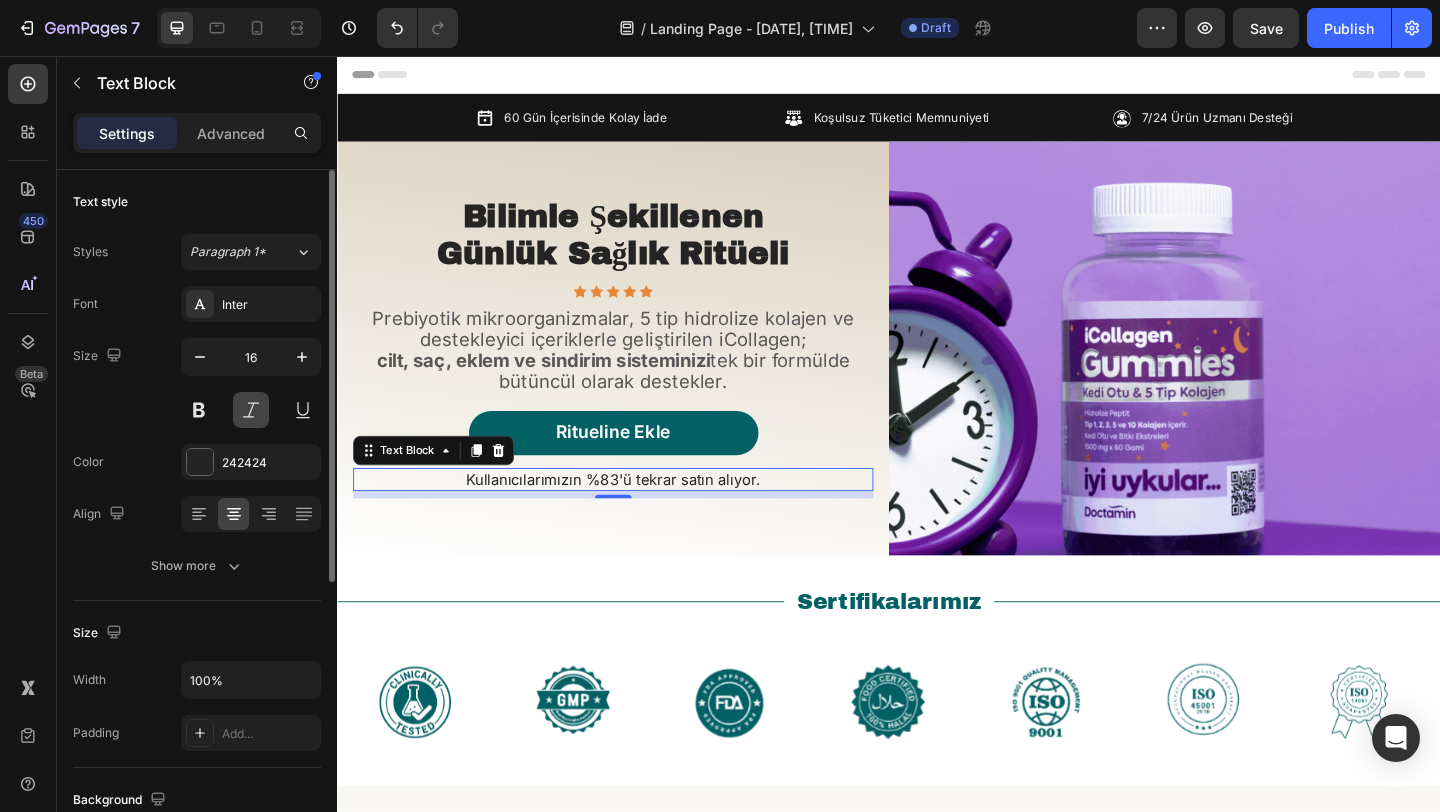 click at bounding box center (251, 410) 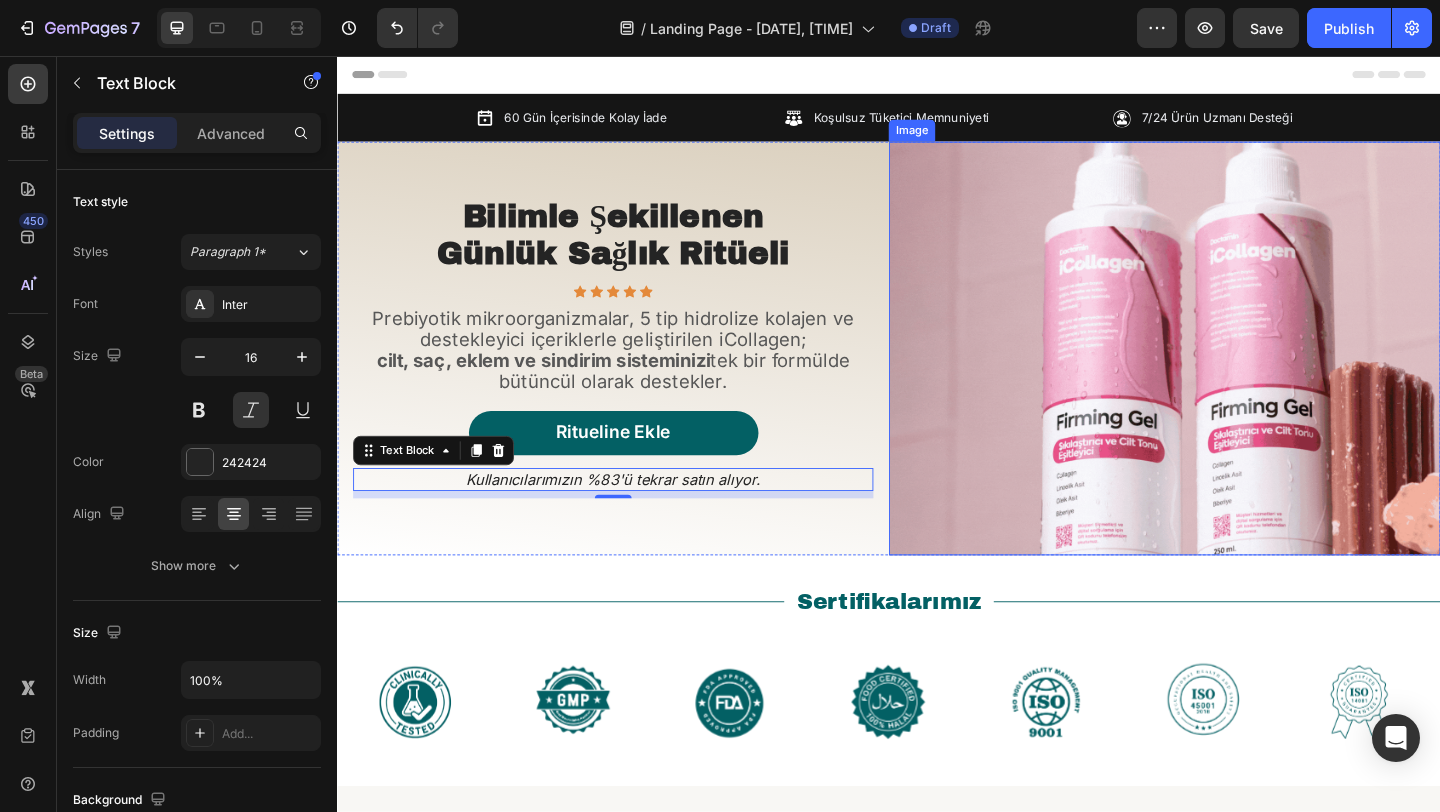 click at bounding box center (1237, 374) 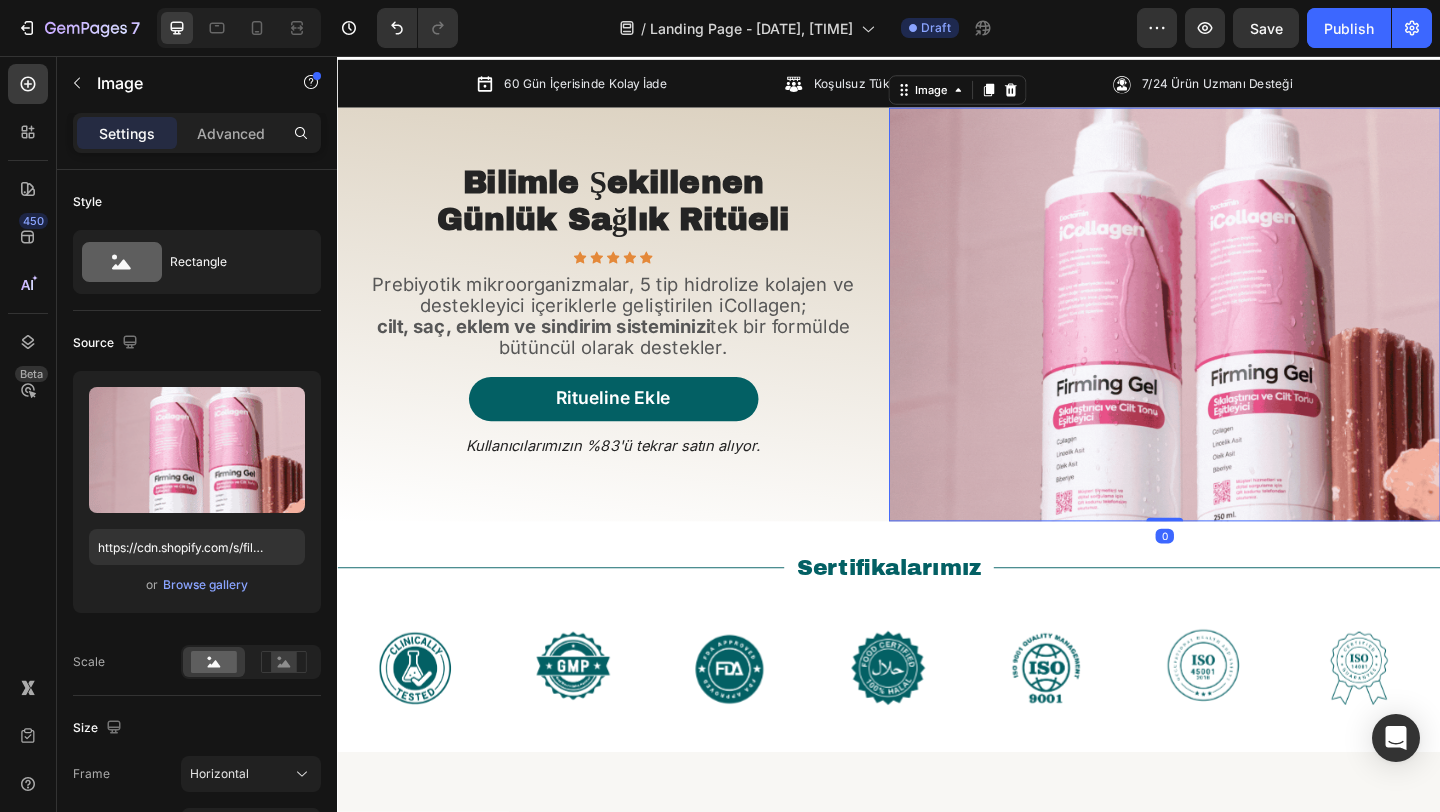 scroll, scrollTop: 32, scrollLeft: 0, axis: vertical 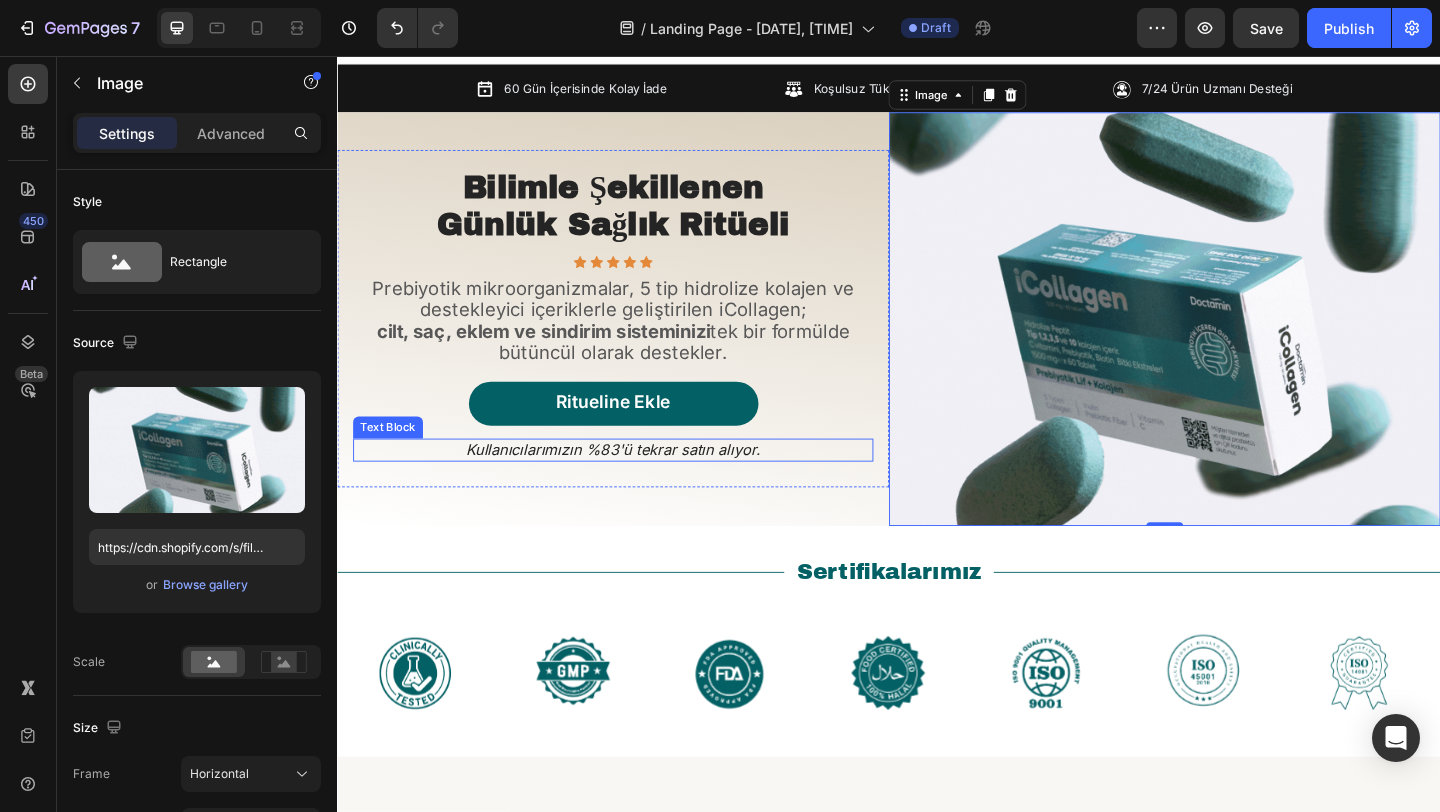 click on "Kullanıcılarımızın %83'ü tekrar satın alıyor." at bounding box center [637, 484] 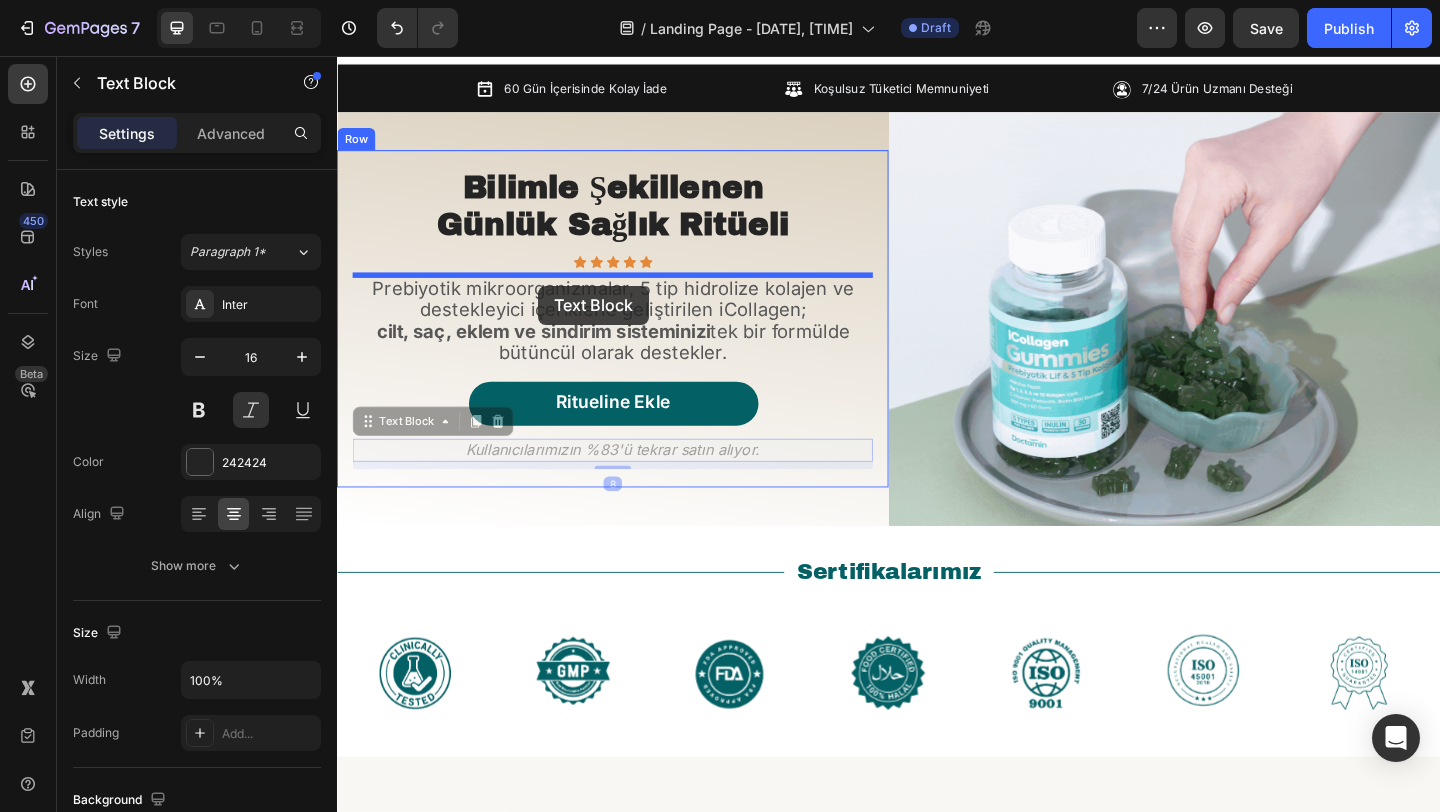 drag, startPoint x: 431, startPoint y: 454, endPoint x: 556, endPoint y: 306, distance: 193.72403 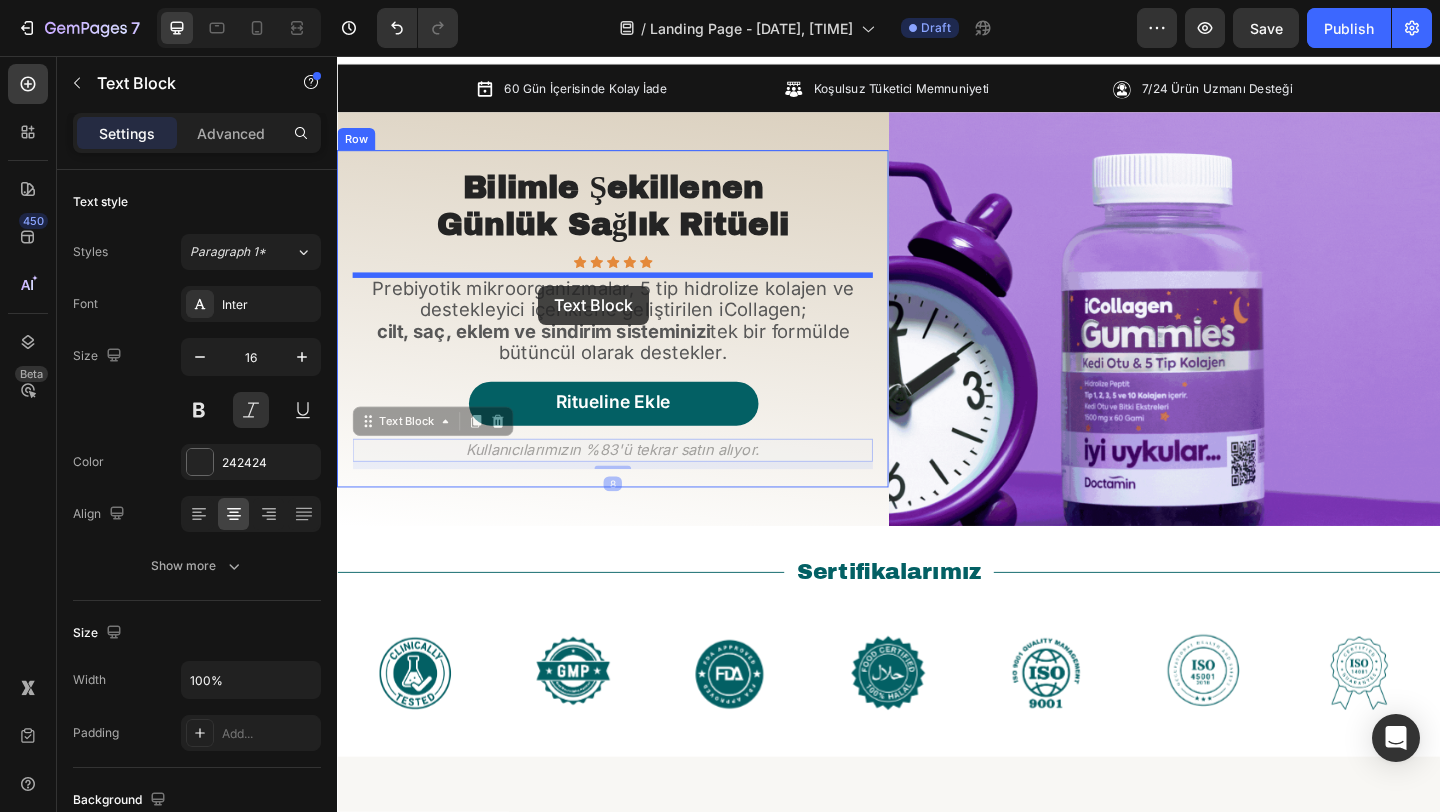 click on "Header
60 Gün İçerisinde Kolay İade Item List Koşulsuz Tüketici Memnuniyeti Item List 7/24 Ürün Uzmanı Desteği Item List Carousel Row Section 1 ⁠⁠⁠⁠⁠⁠⁠ Bilimle Şekillenen  Günlük Sağlık Ritüeli Heading Icon Icon Icon Icon Icon Icon List Row Prebiyotik mikroorganizmalar, 5 tip hidrolize kolajen ve destekleyici içeriklerle geliştirilen iCollagen;  cilt, saç, eklem ve sindirim sisteminizi  tek bir formülde bütüncül olarak destekler.  Text Block Ritueline Ekle Button Kullanıcılarımızın %83'ü tekrar satın alıyor. Text Block   8 Kullanıcılarımızın %83'ü tekrar satın alıyor. Text Block   8 Row Image Row Section 2                Title Line Sertifikalarımız Text Block                Title Line Row Image Image Image Image Image Image Image Carousel Row Section 3 Herkes için uygun içerik Heading Since the early days, we’ve had a focus on building one of the most unique and fulfilling workplaces by rethinking a lot of traditional practices. Row" at bounding box center (937, 1149) 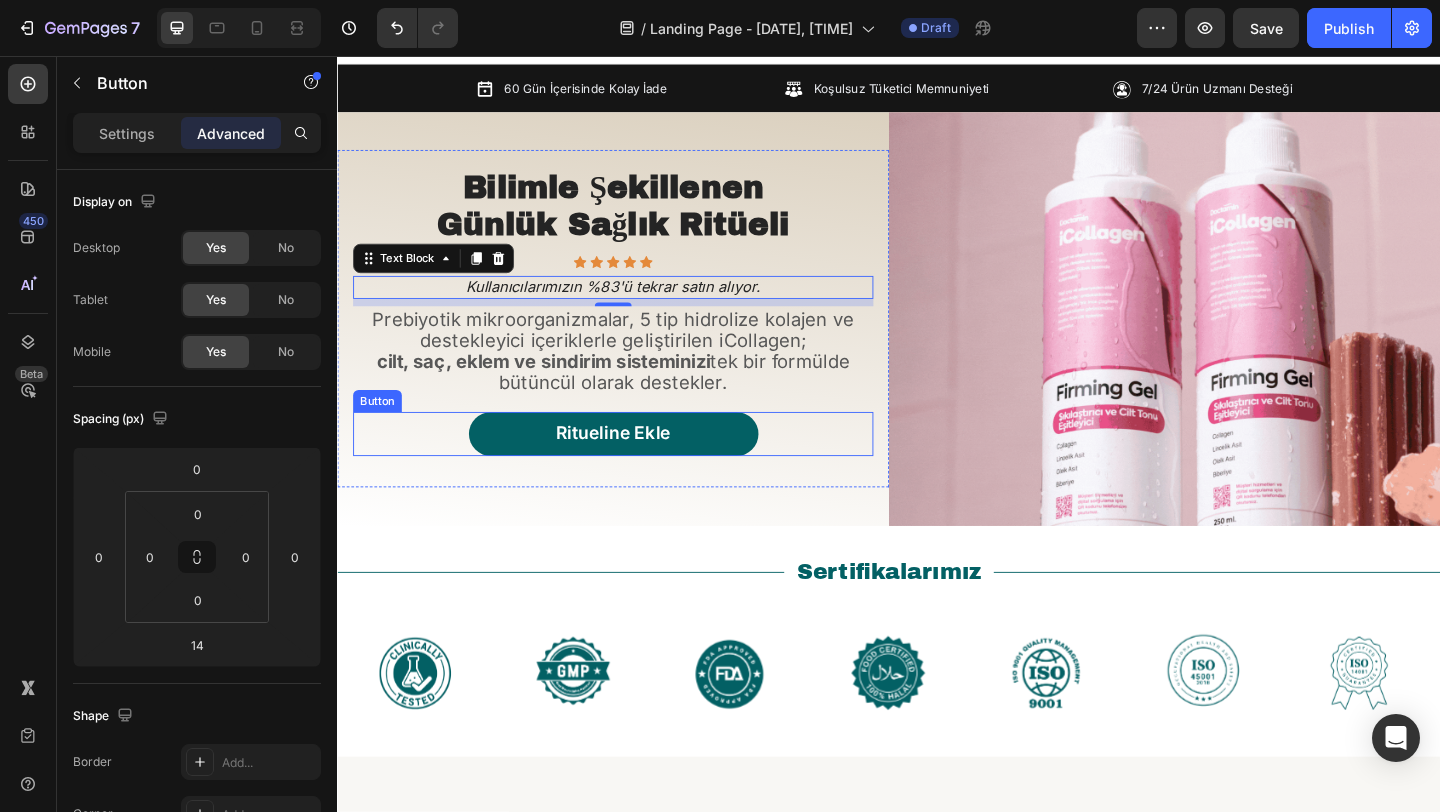 click on "Ritueline Ekle Button" at bounding box center [637, 467] 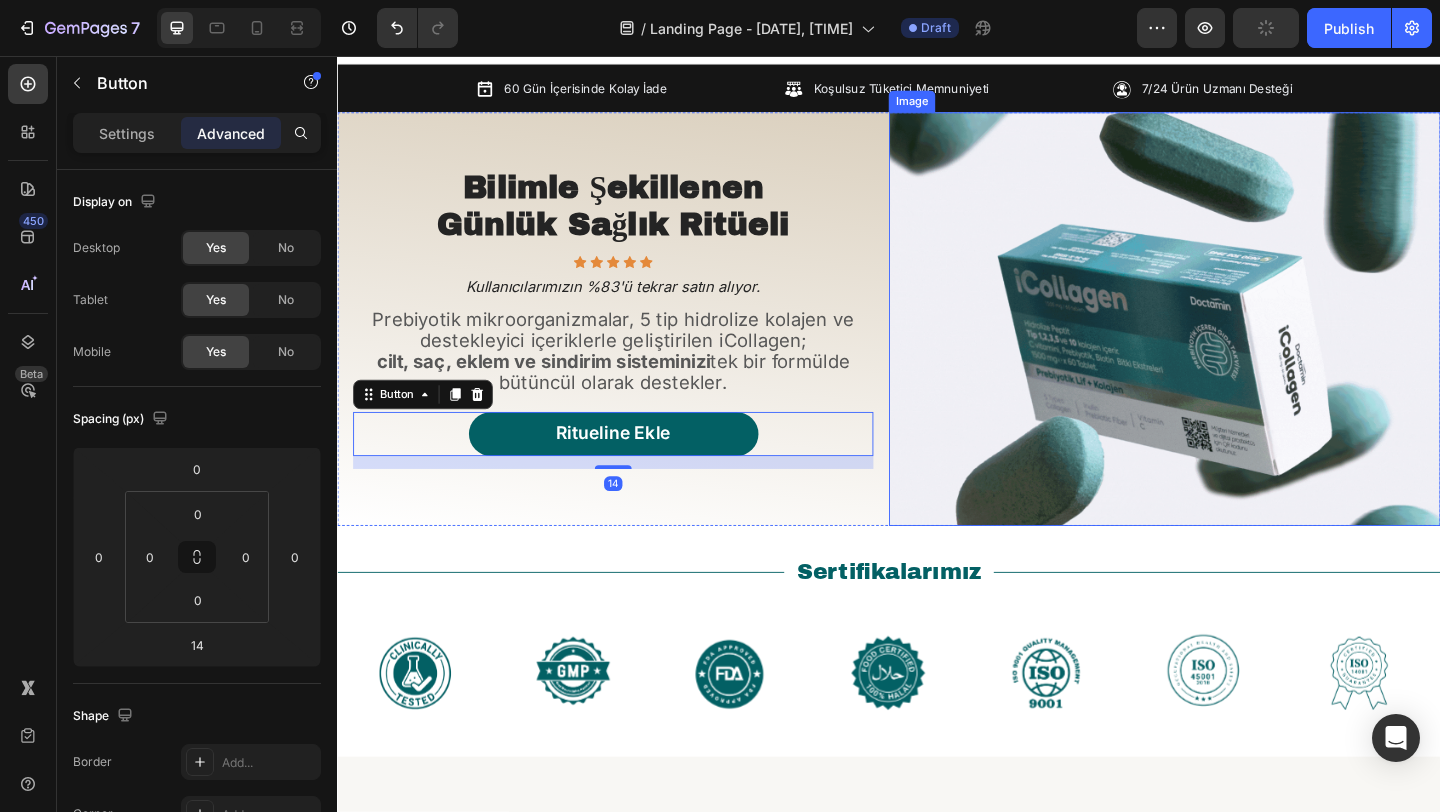 click at bounding box center [1237, 342] 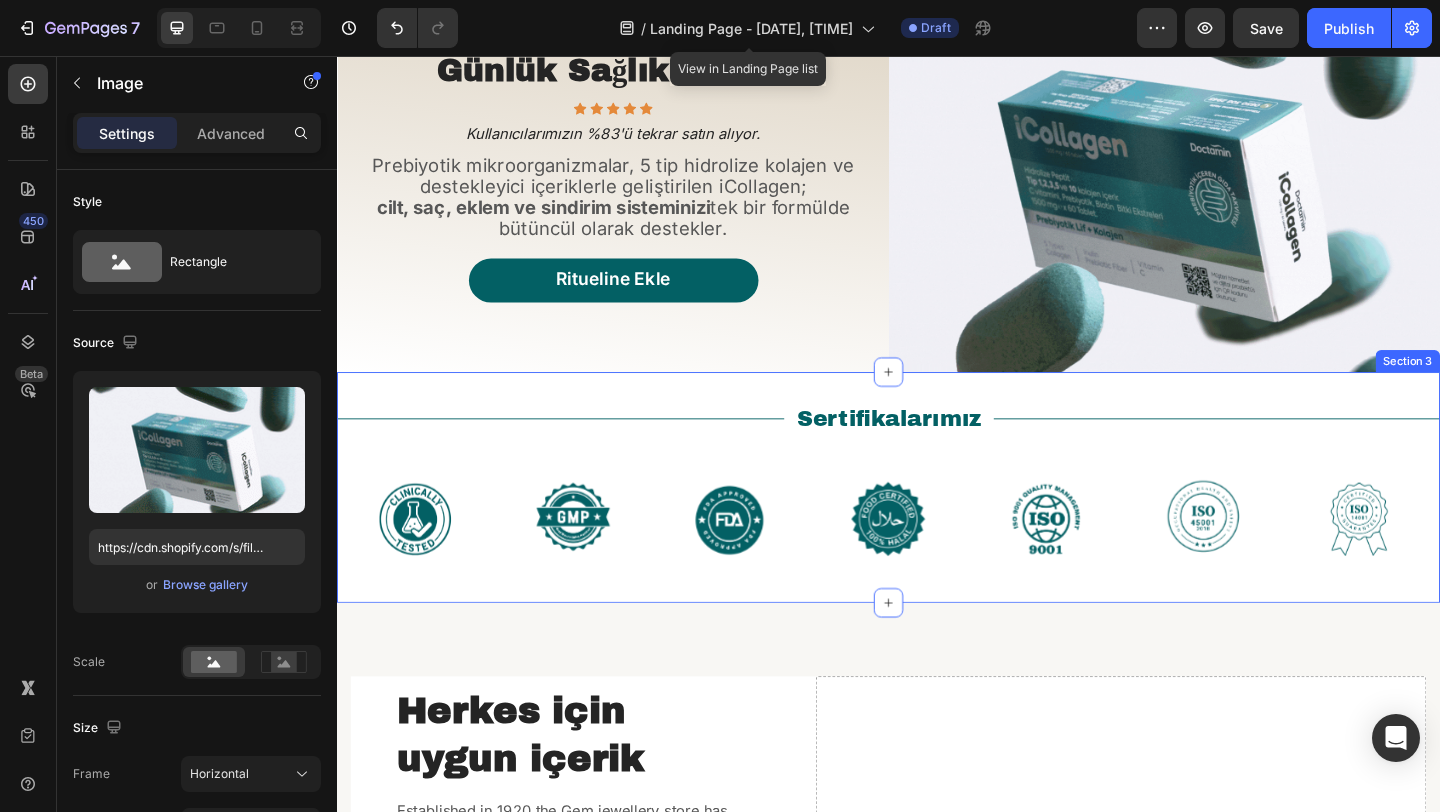 scroll, scrollTop: 0, scrollLeft: 0, axis: both 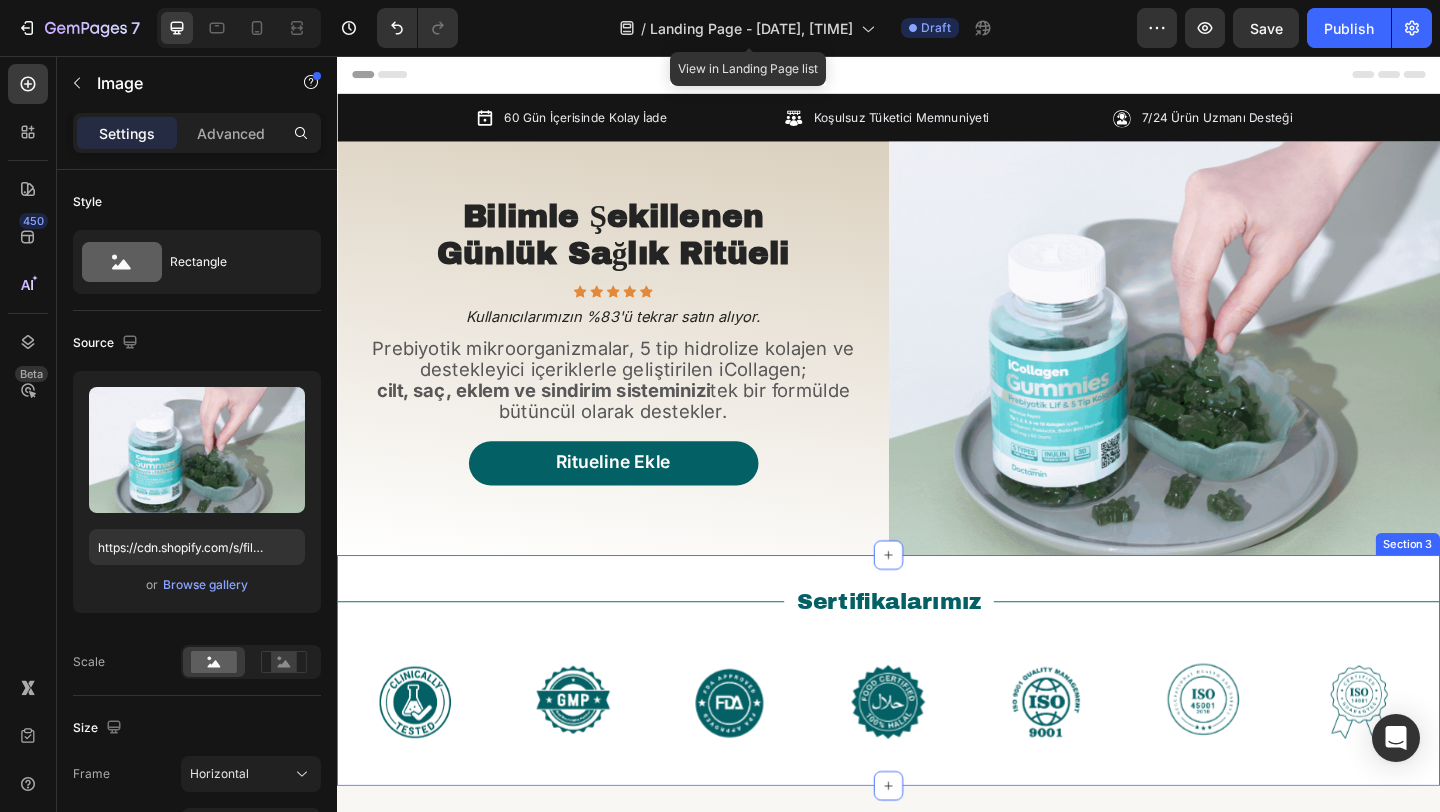 click on "Title Line Sertifikalarımız Text Block                Title Line Row Image Image Image Image Image Image Image Carousel Row Section 3" at bounding box center [937, 724] 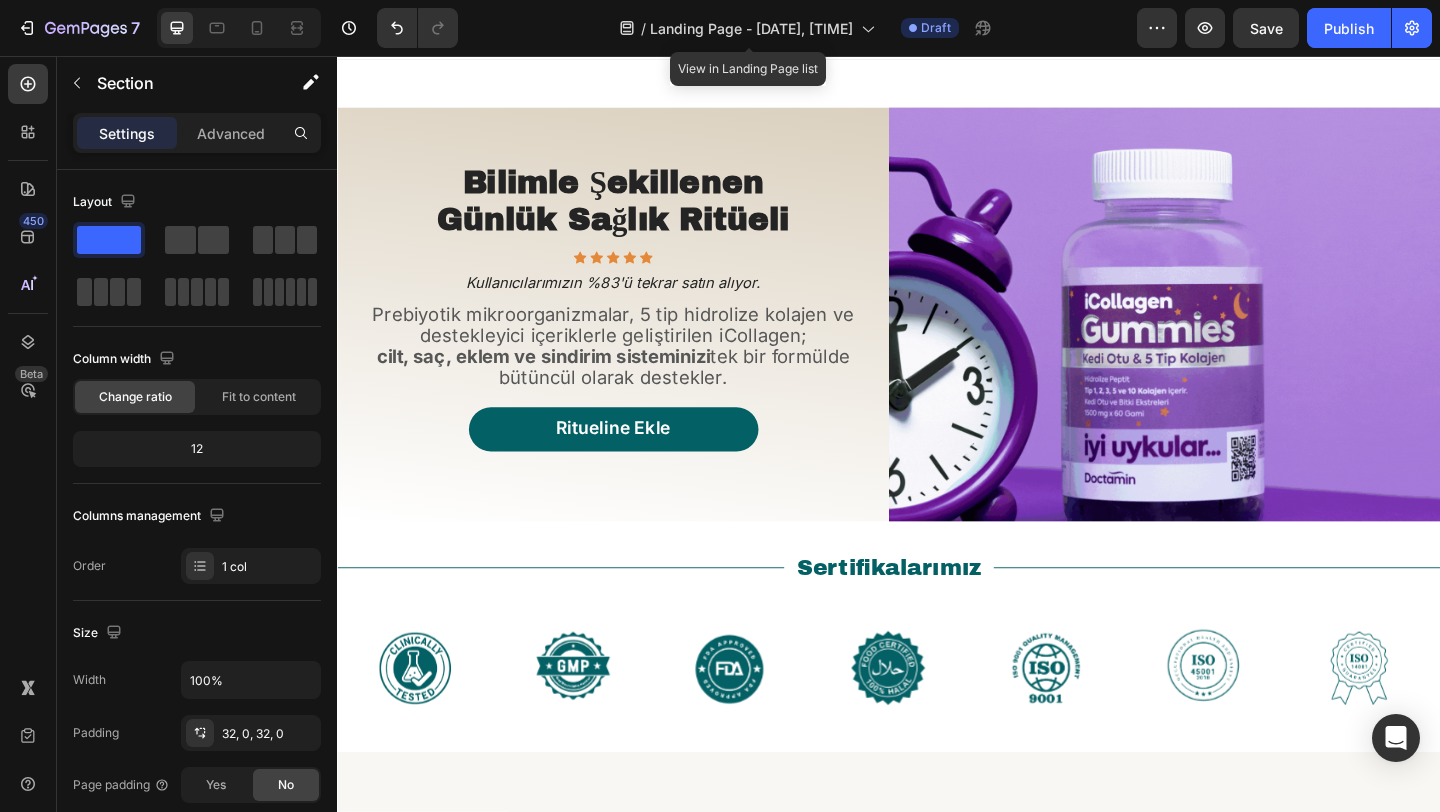 scroll, scrollTop: 0, scrollLeft: 0, axis: both 